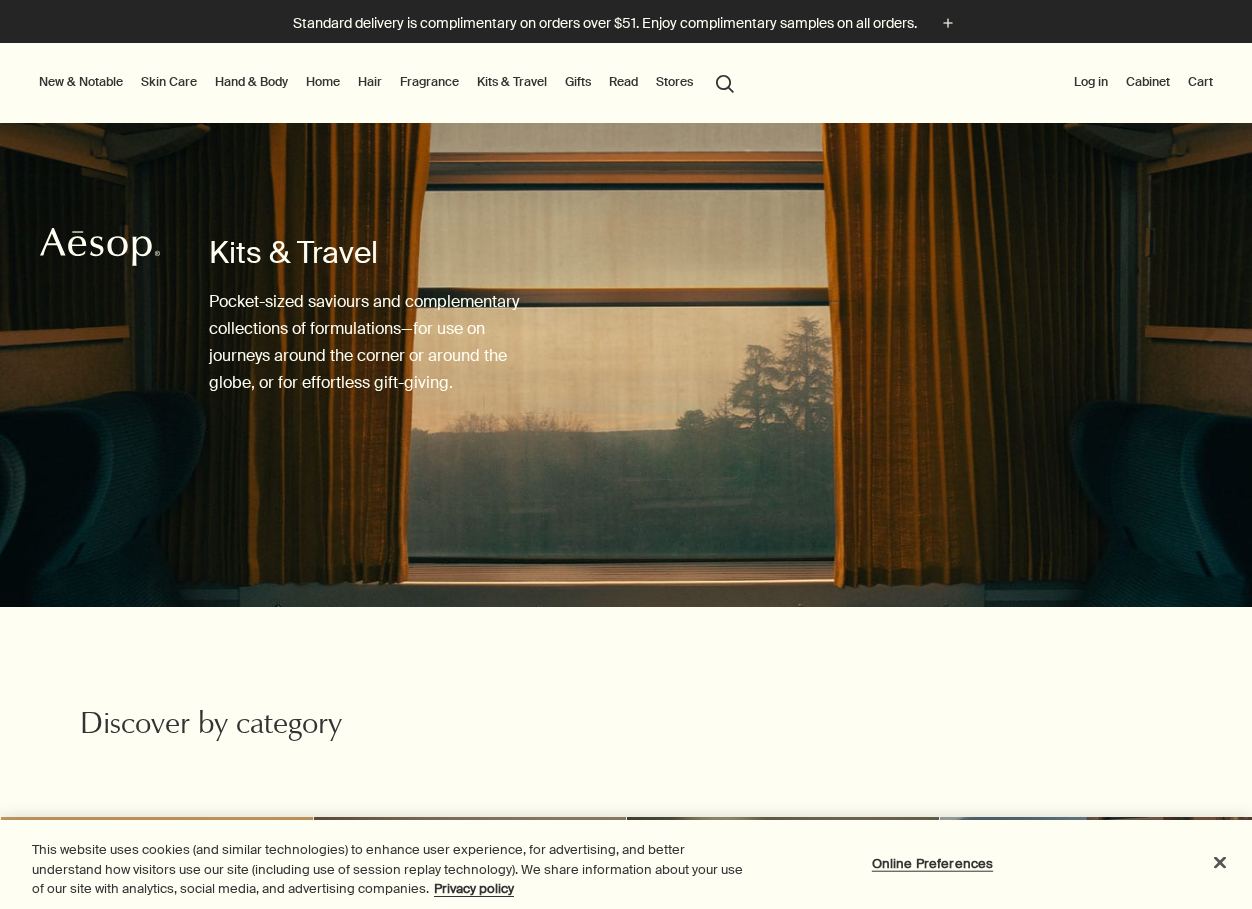 scroll, scrollTop: 0, scrollLeft: 0, axis: both 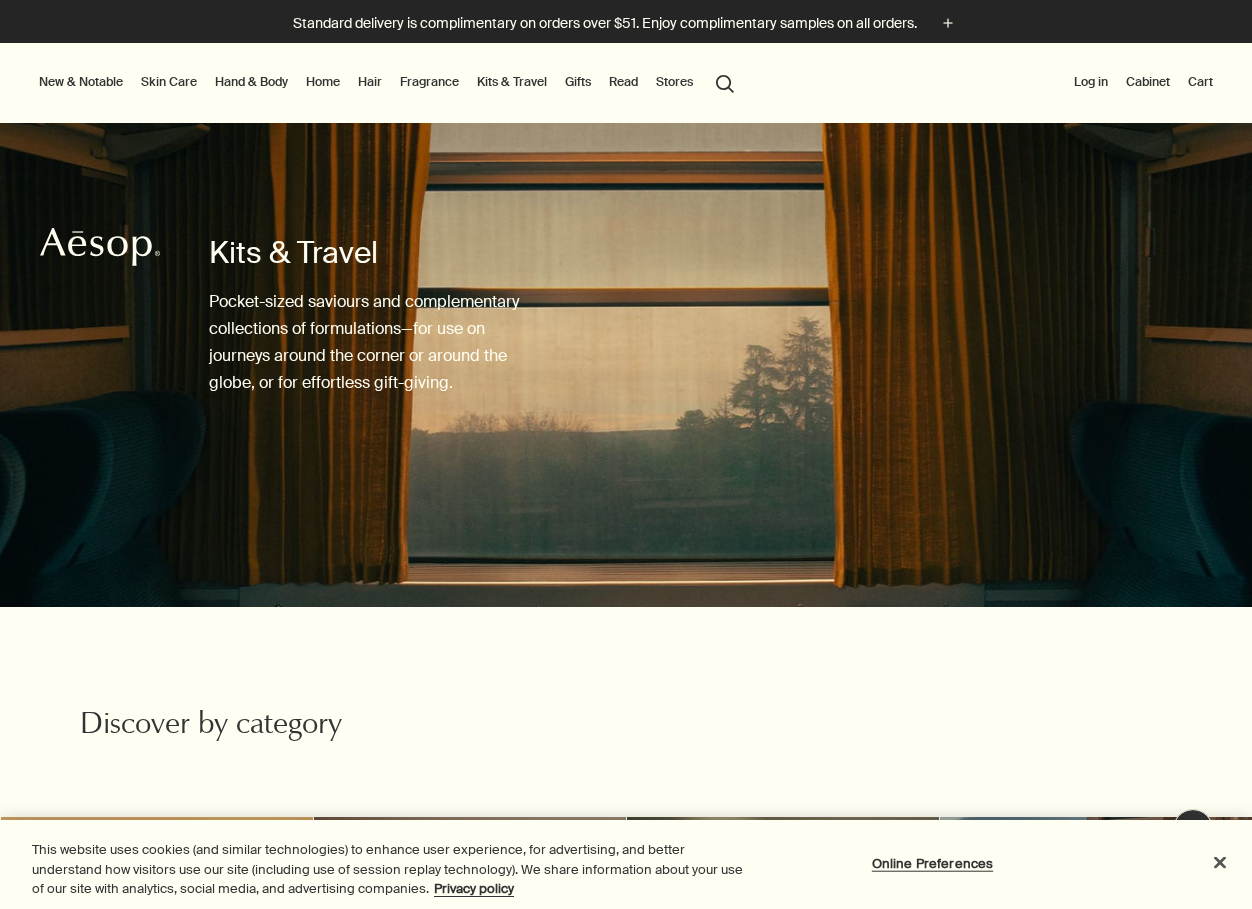 click on "search Search" at bounding box center (725, 82) 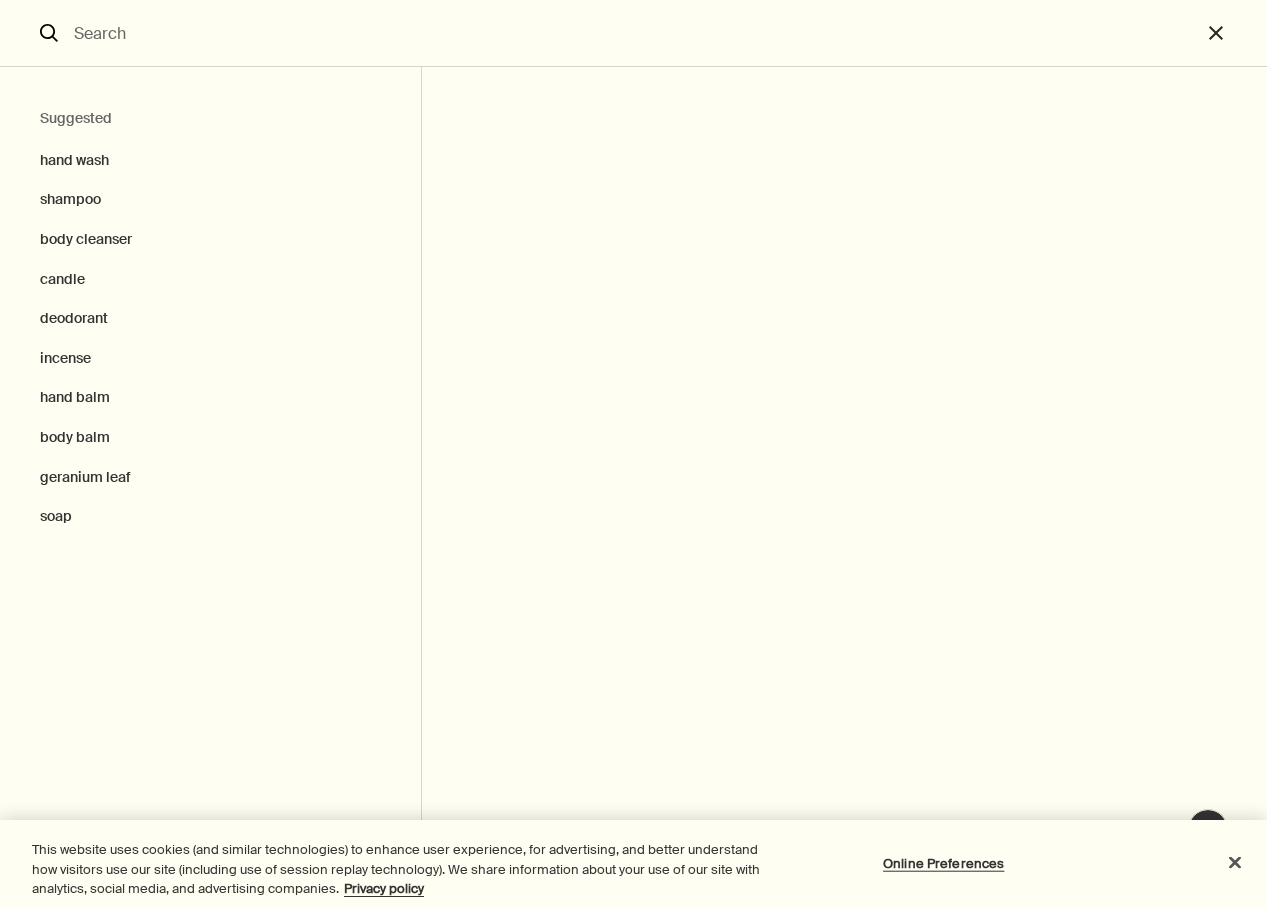 click at bounding box center [633, 33] 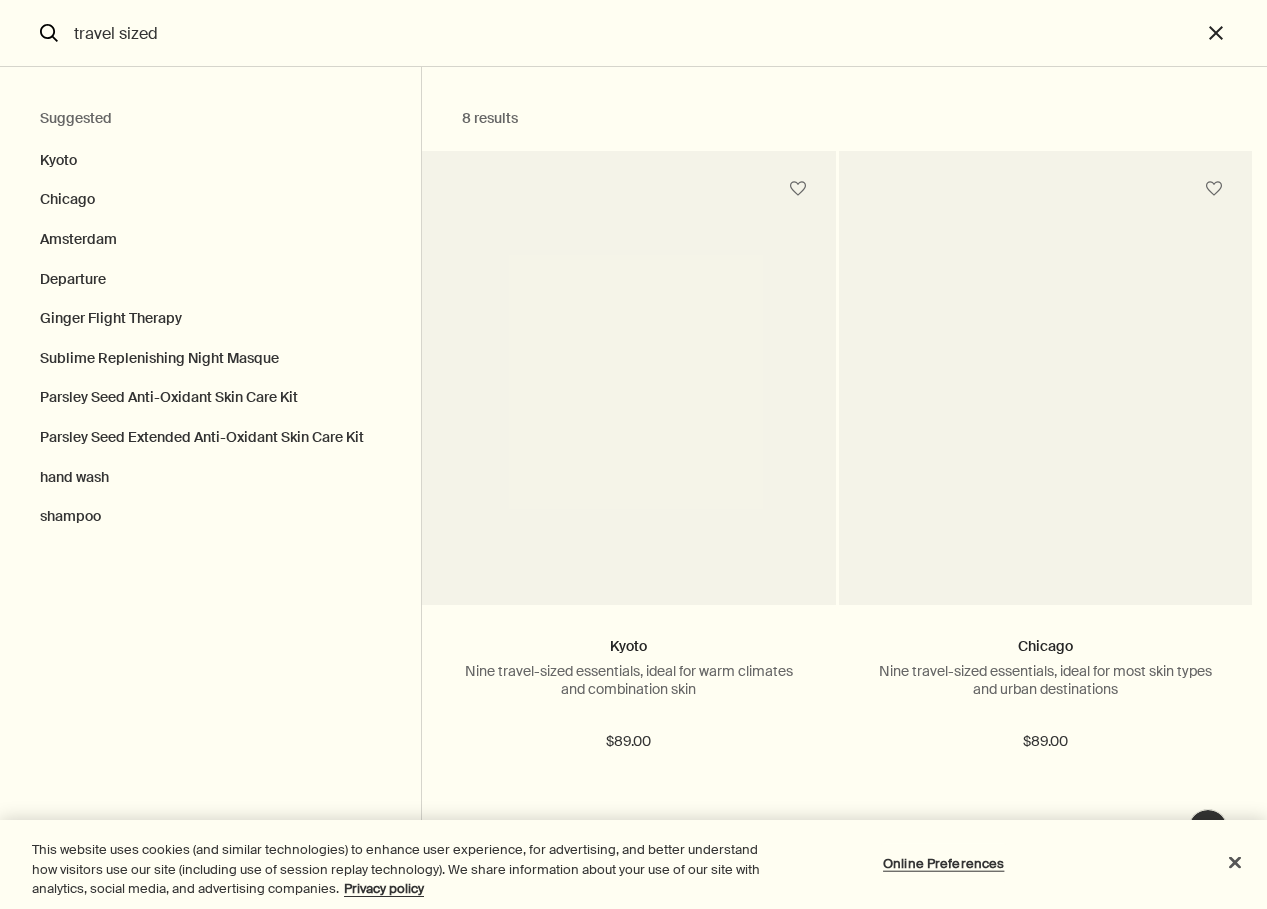 type on "travel sized" 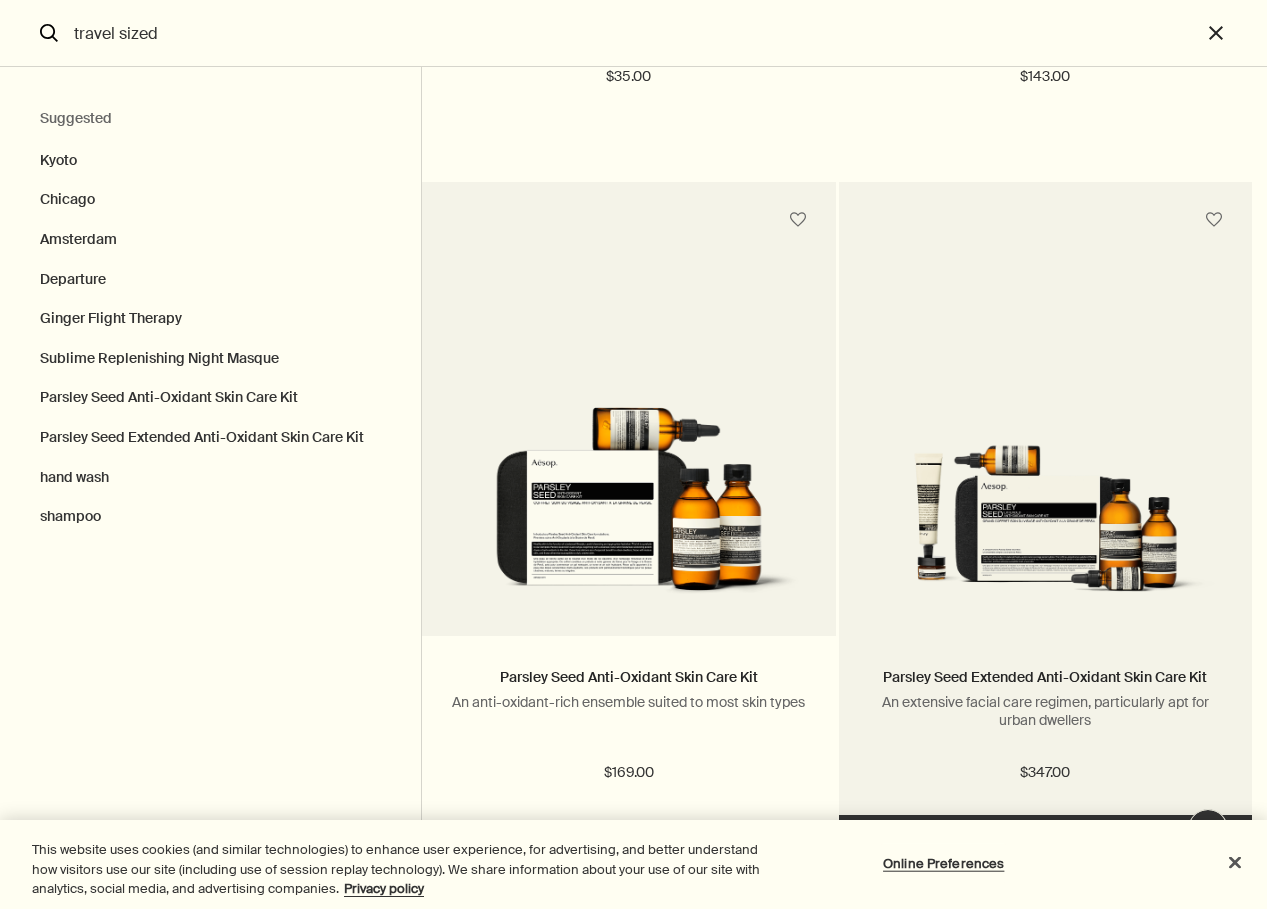 scroll, scrollTop: 2102, scrollLeft: 0, axis: vertical 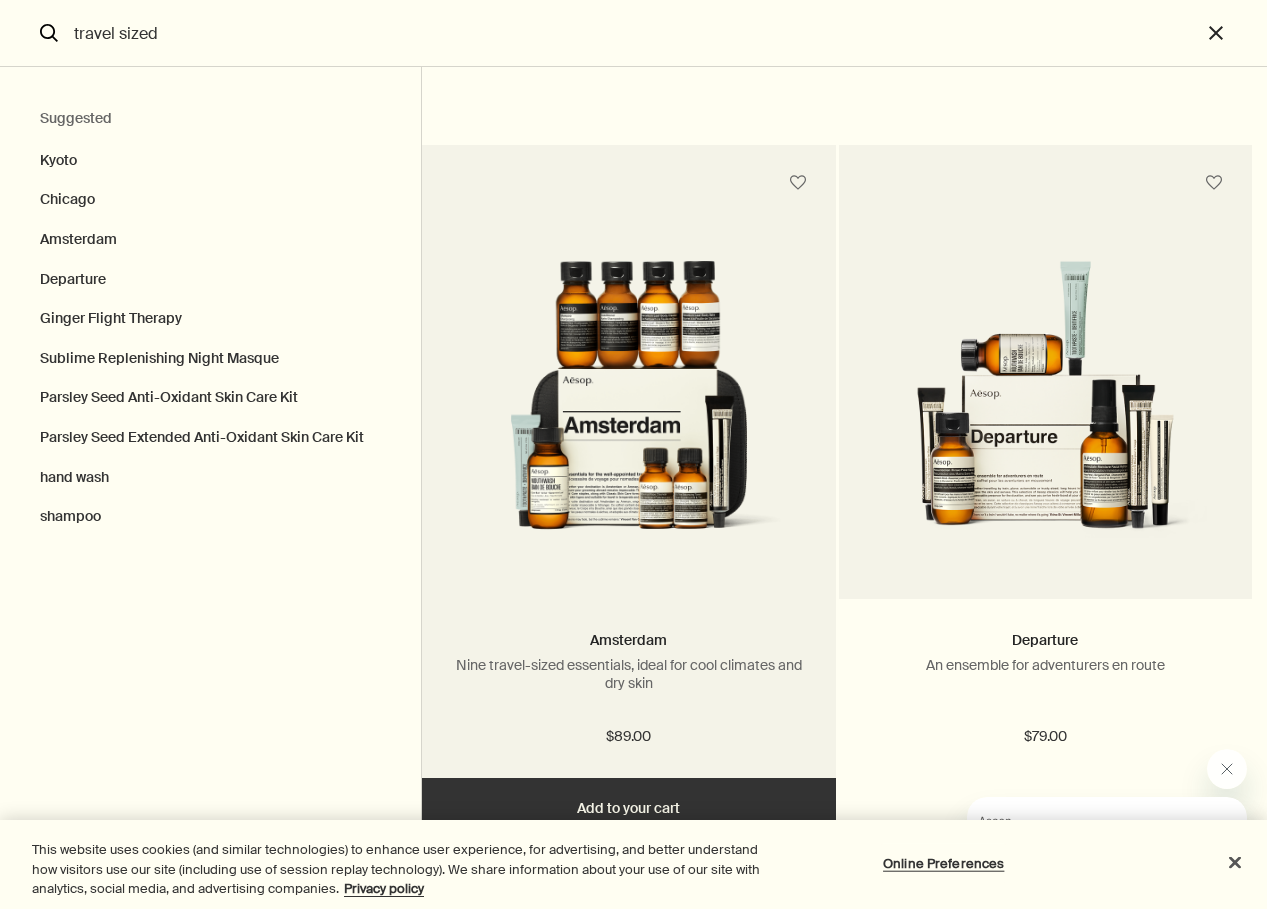 click at bounding box center [628, 399] 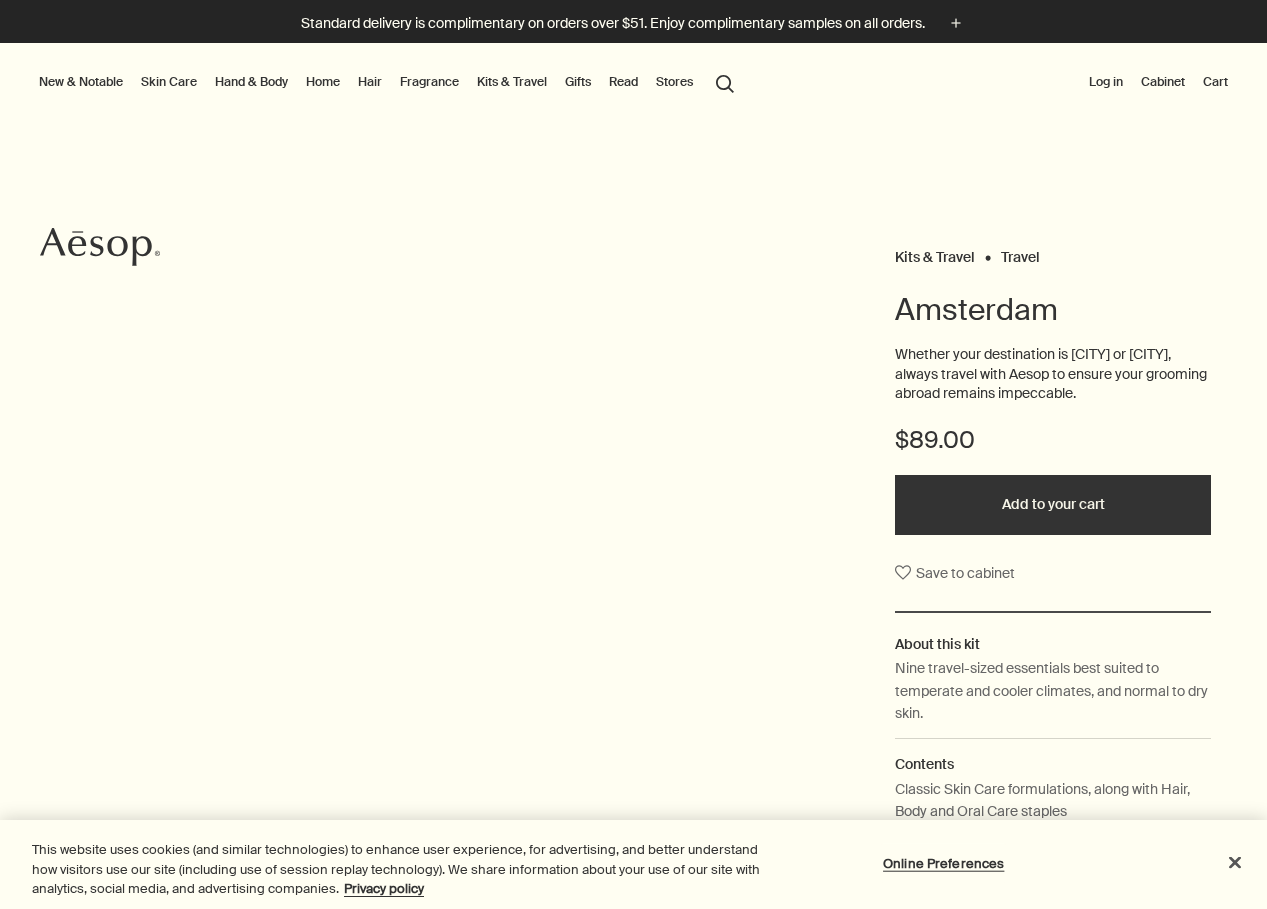 scroll, scrollTop: 0, scrollLeft: 0, axis: both 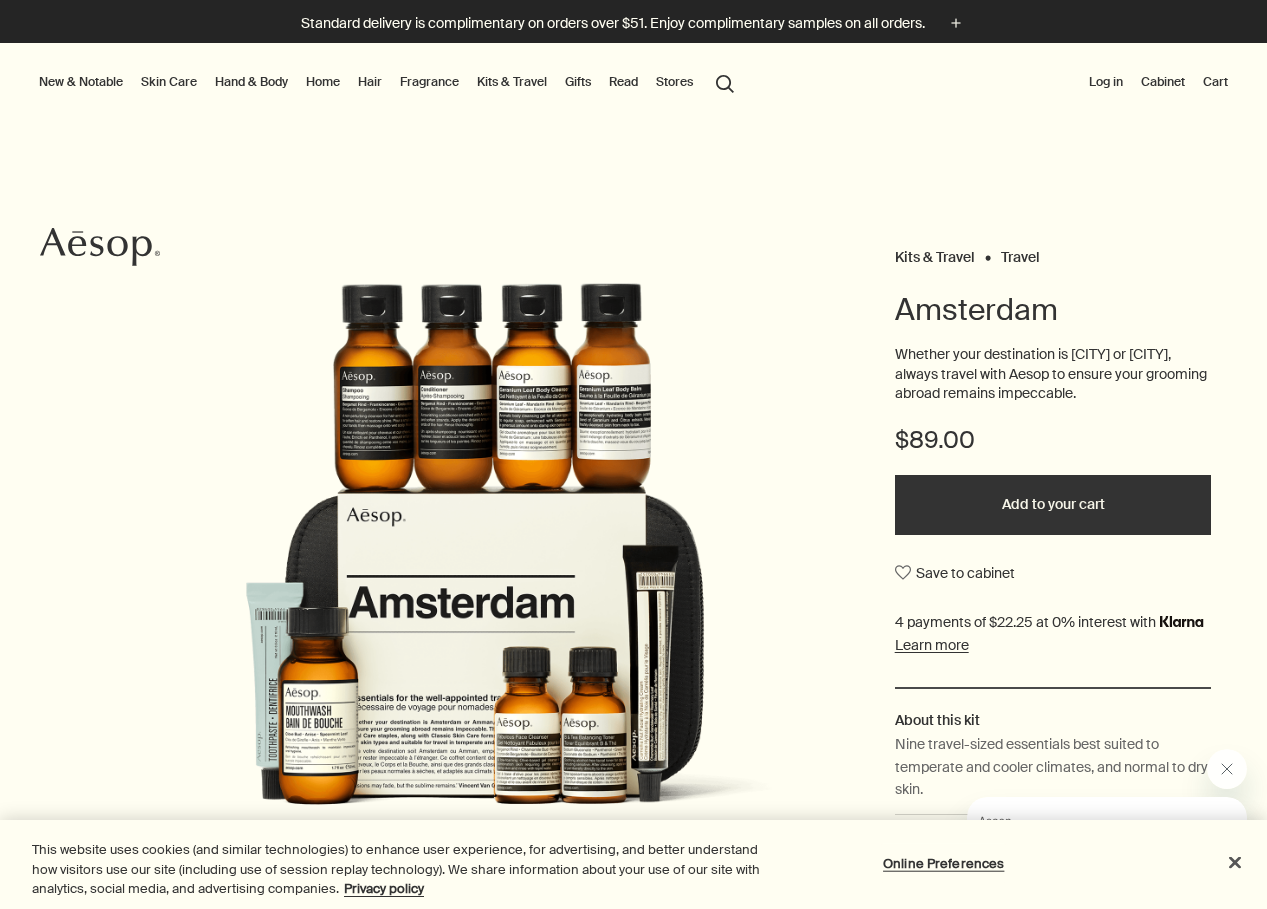 click on "Hand & Body" at bounding box center [251, 82] 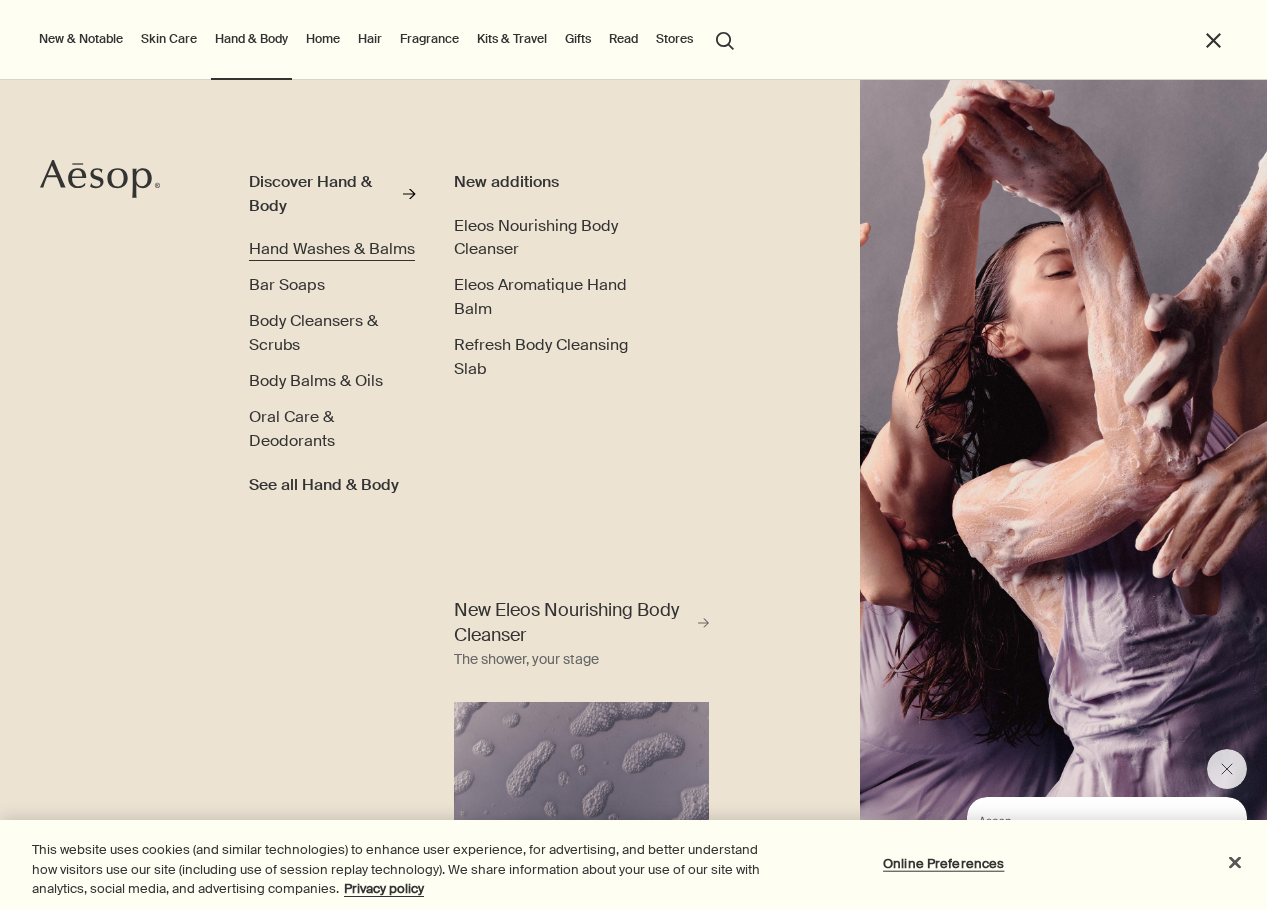 click on "Hand Washes & Balms" at bounding box center [332, 248] 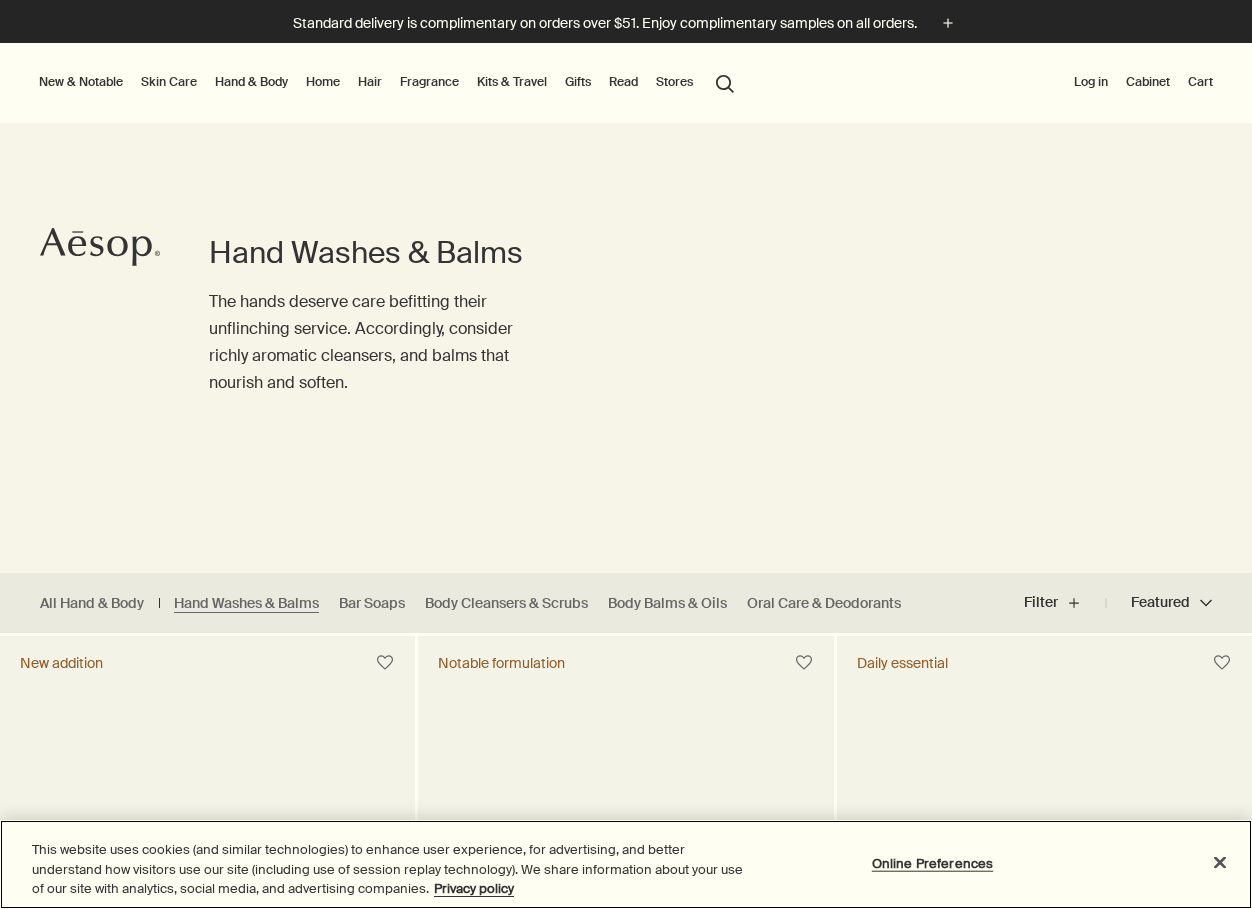 scroll, scrollTop: 0, scrollLeft: 0, axis: both 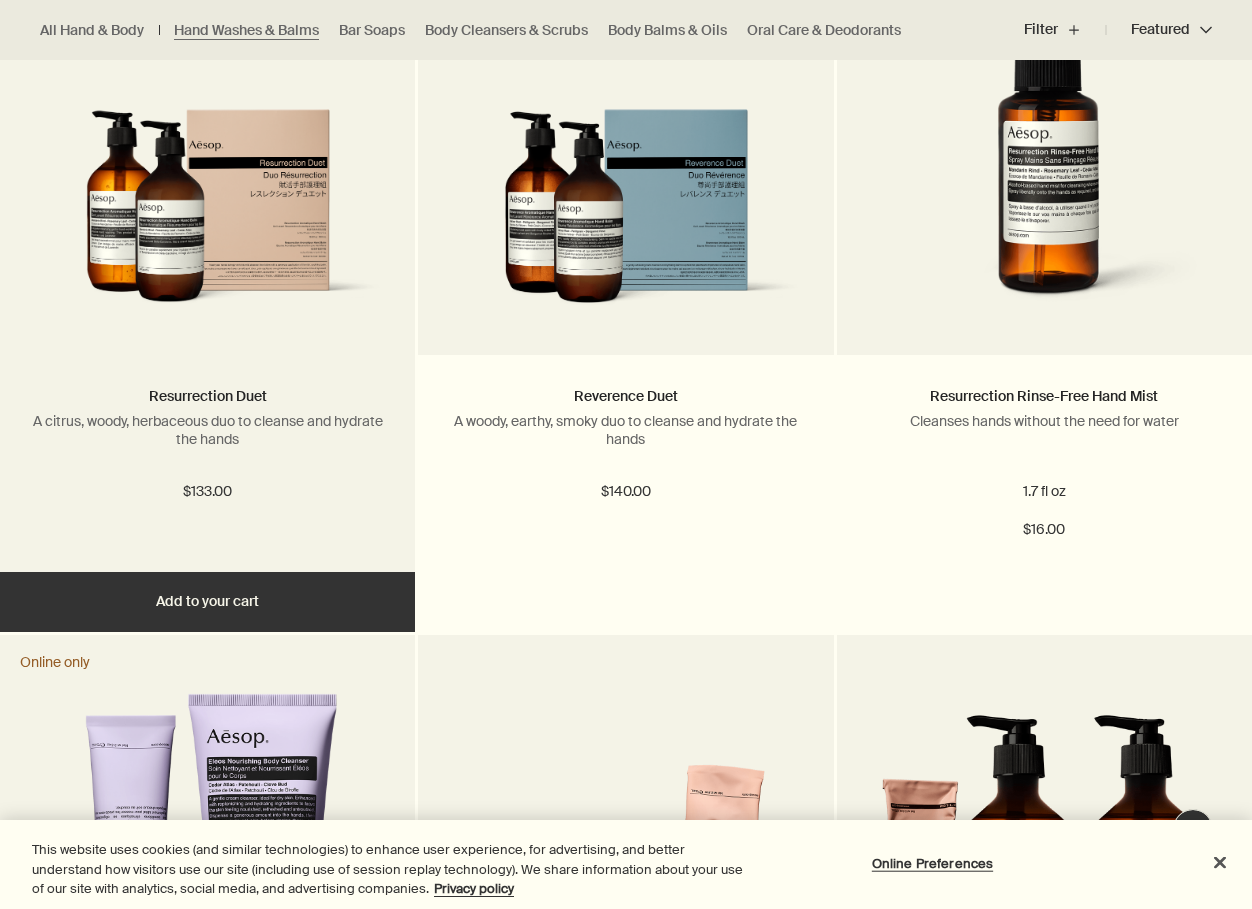 click at bounding box center [207, 217] 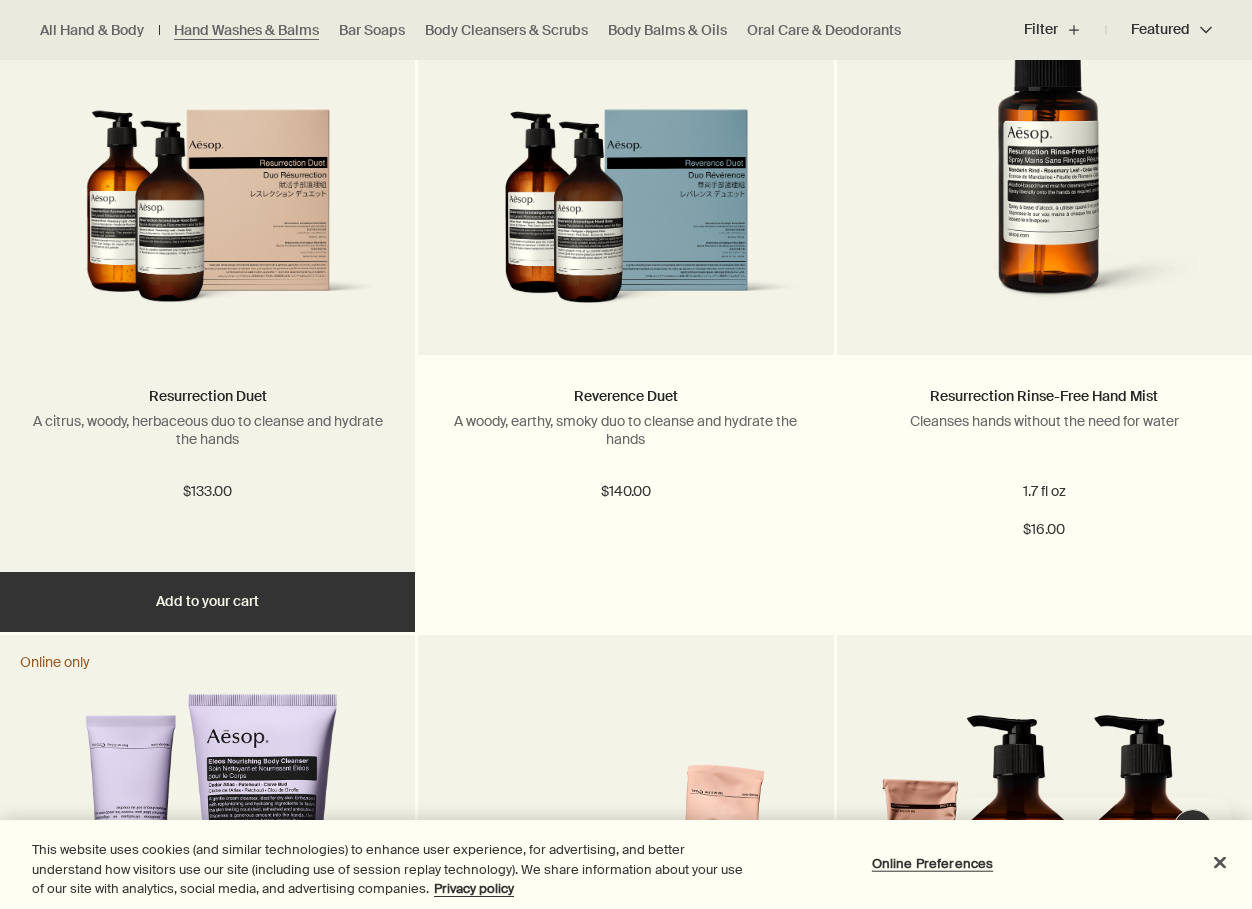 scroll, scrollTop: 0, scrollLeft: 0, axis: both 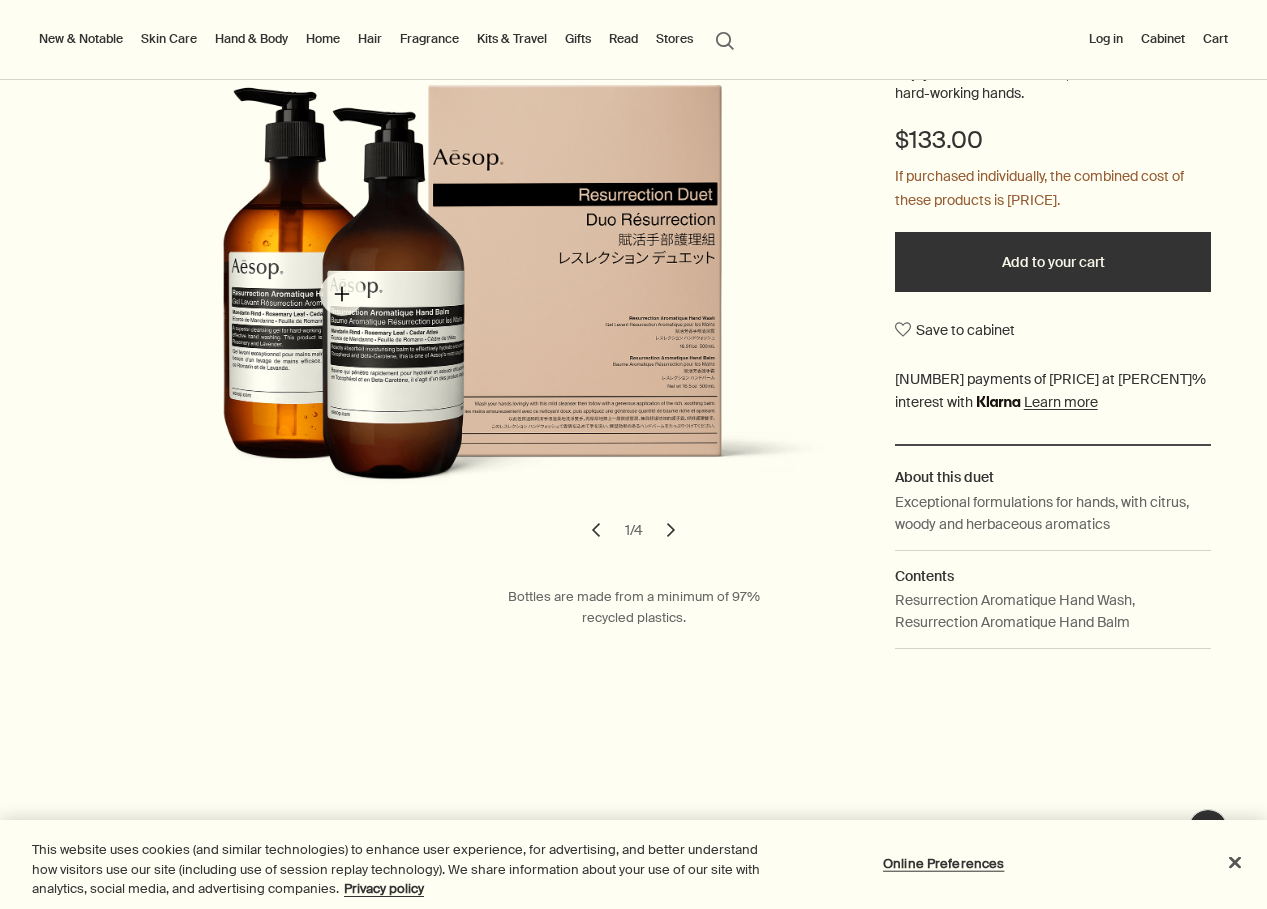 click at bounding box center (489, 305) 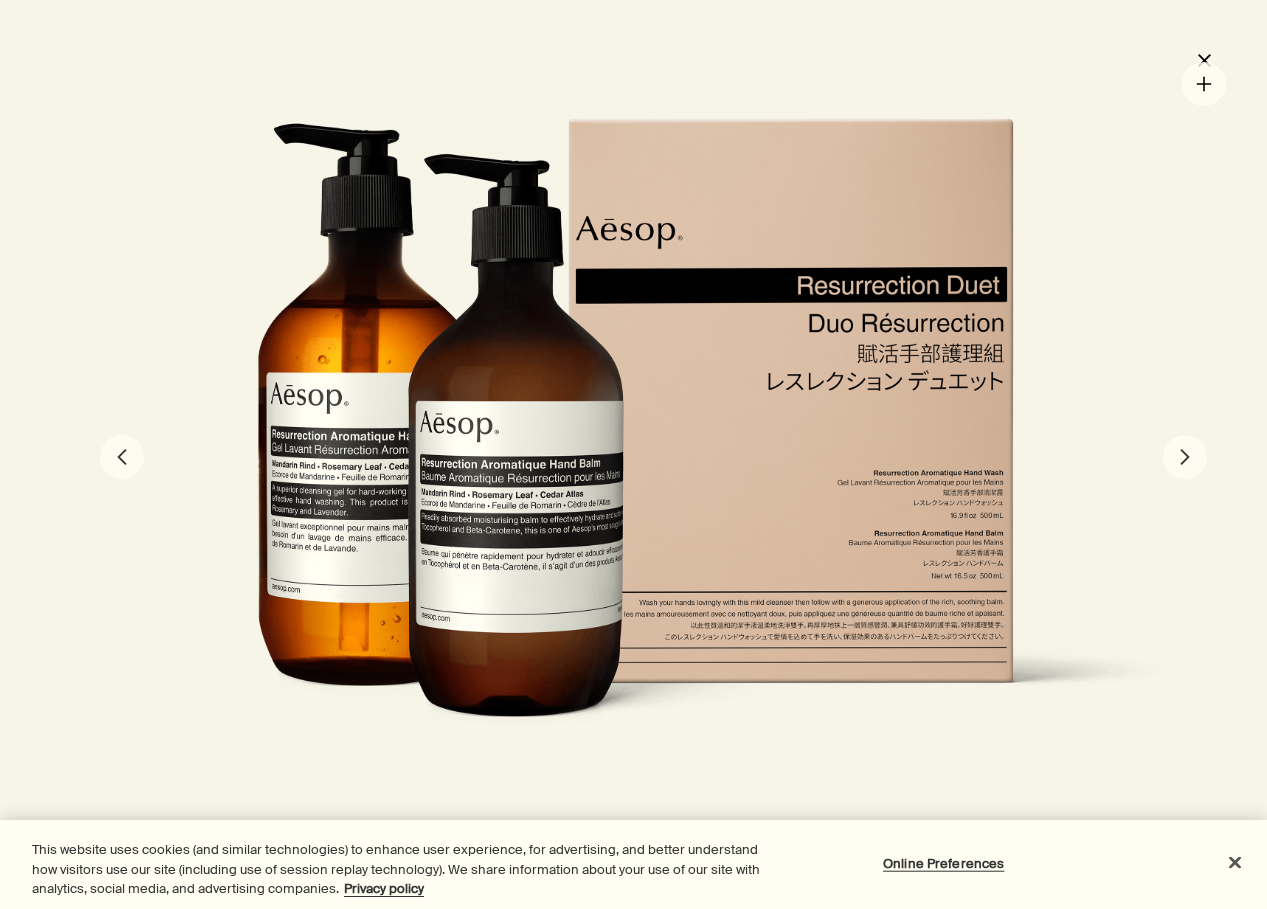 click on "close" at bounding box center [1204, 60] 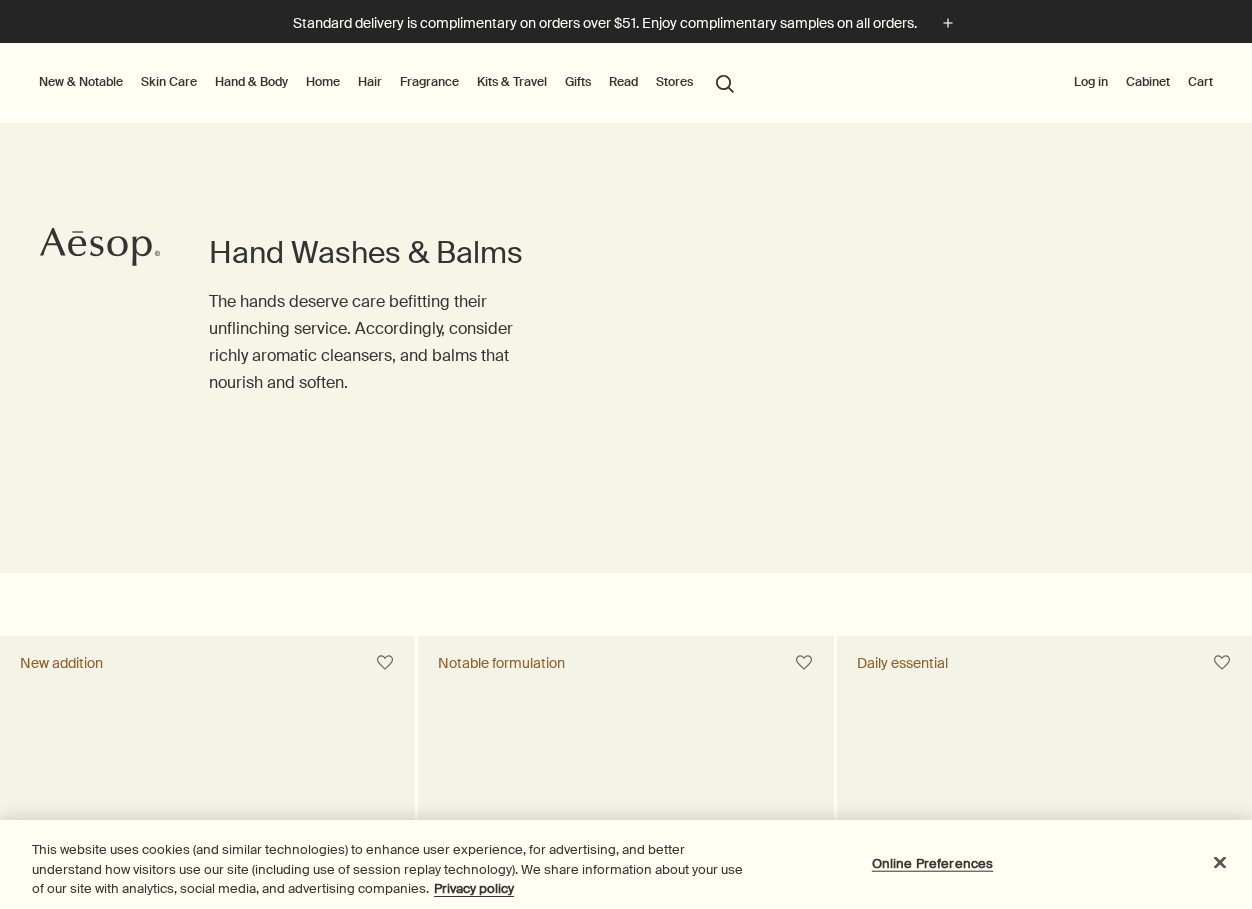 scroll, scrollTop: 0, scrollLeft: 0, axis: both 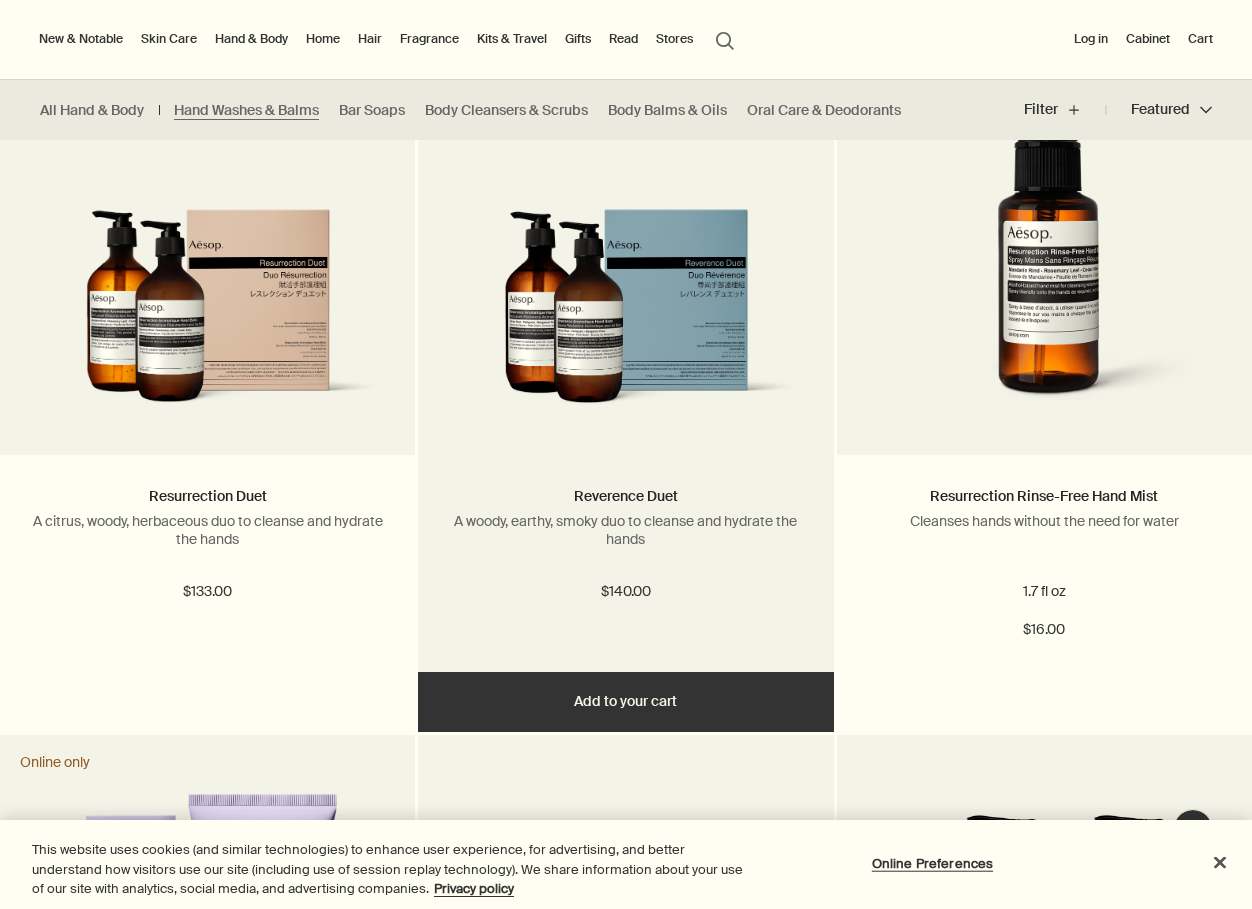 click at bounding box center [625, 317] 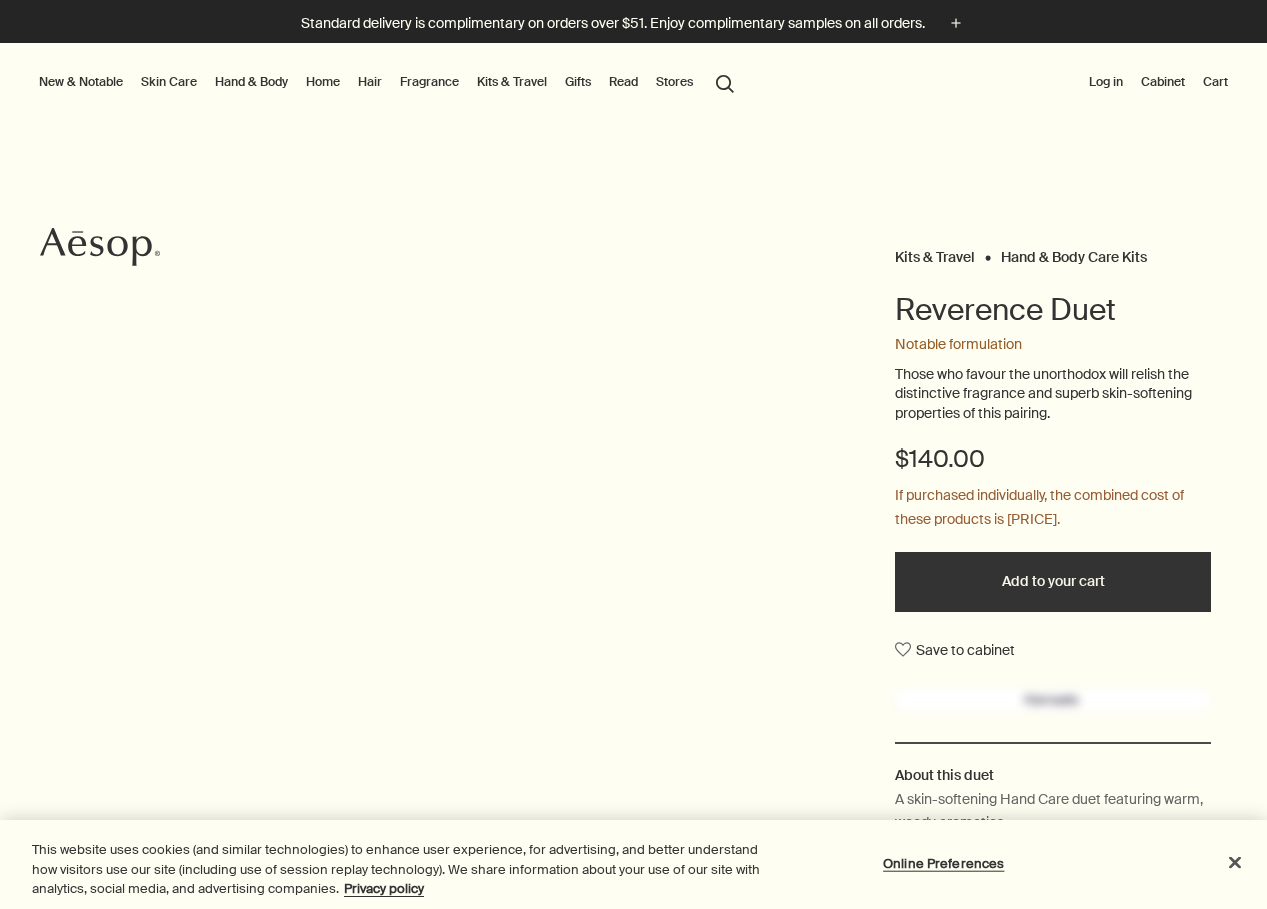 scroll, scrollTop: 0, scrollLeft: 0, axis: both 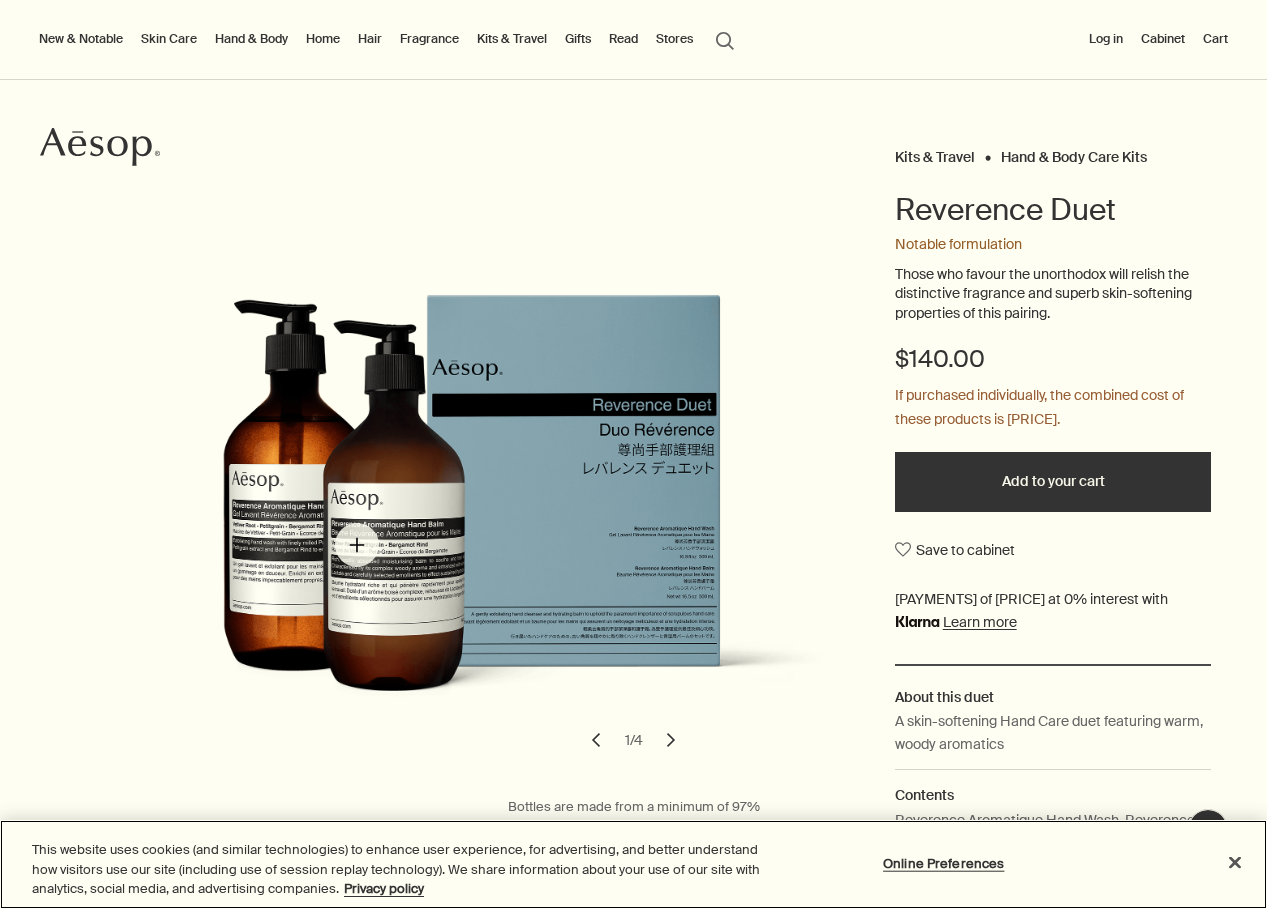 click at bounding box center [489, 515] 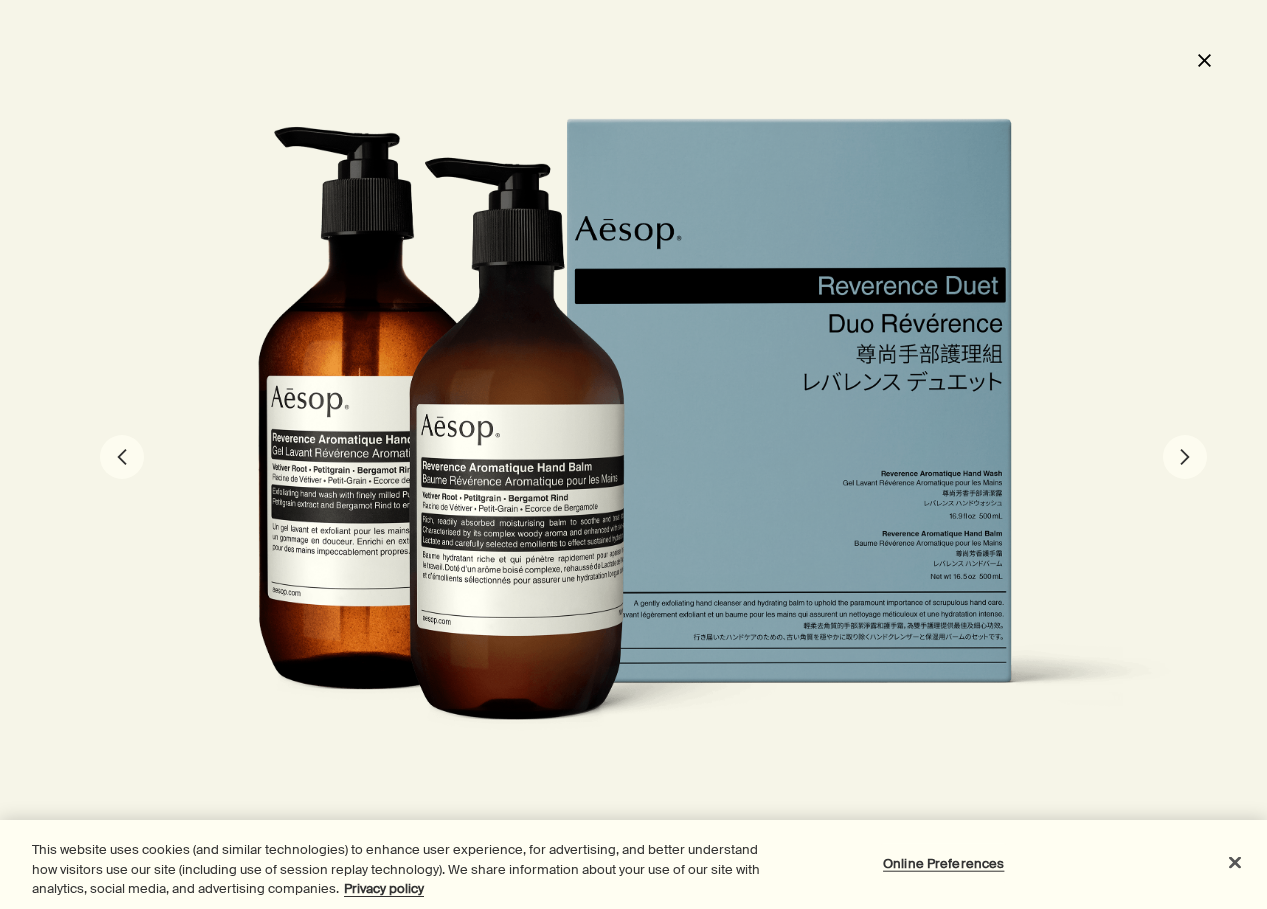 click on "close" at bounding box center (1204, 60) 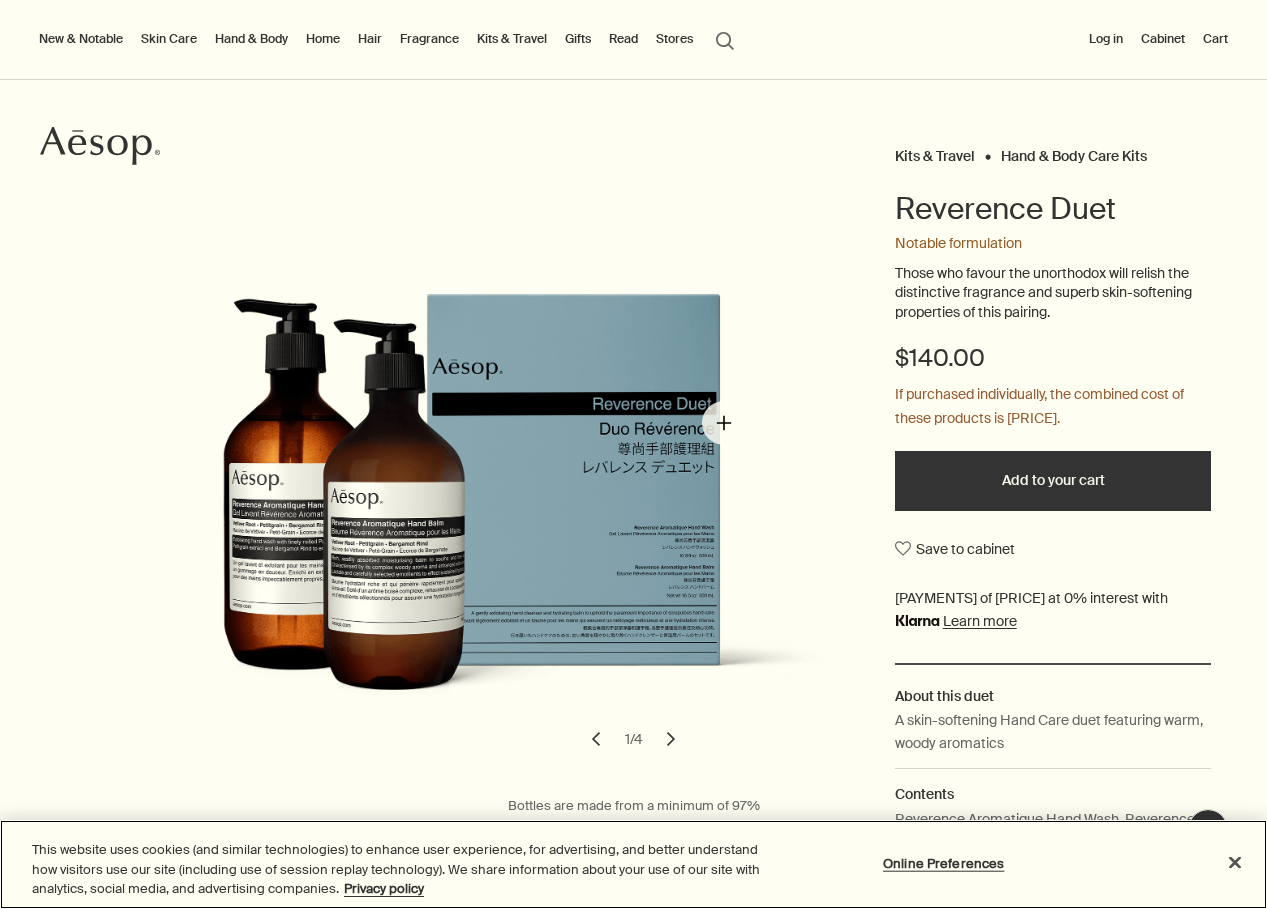 scroll, scrollTop: 100, scrollLeft: 0, axis: vertical 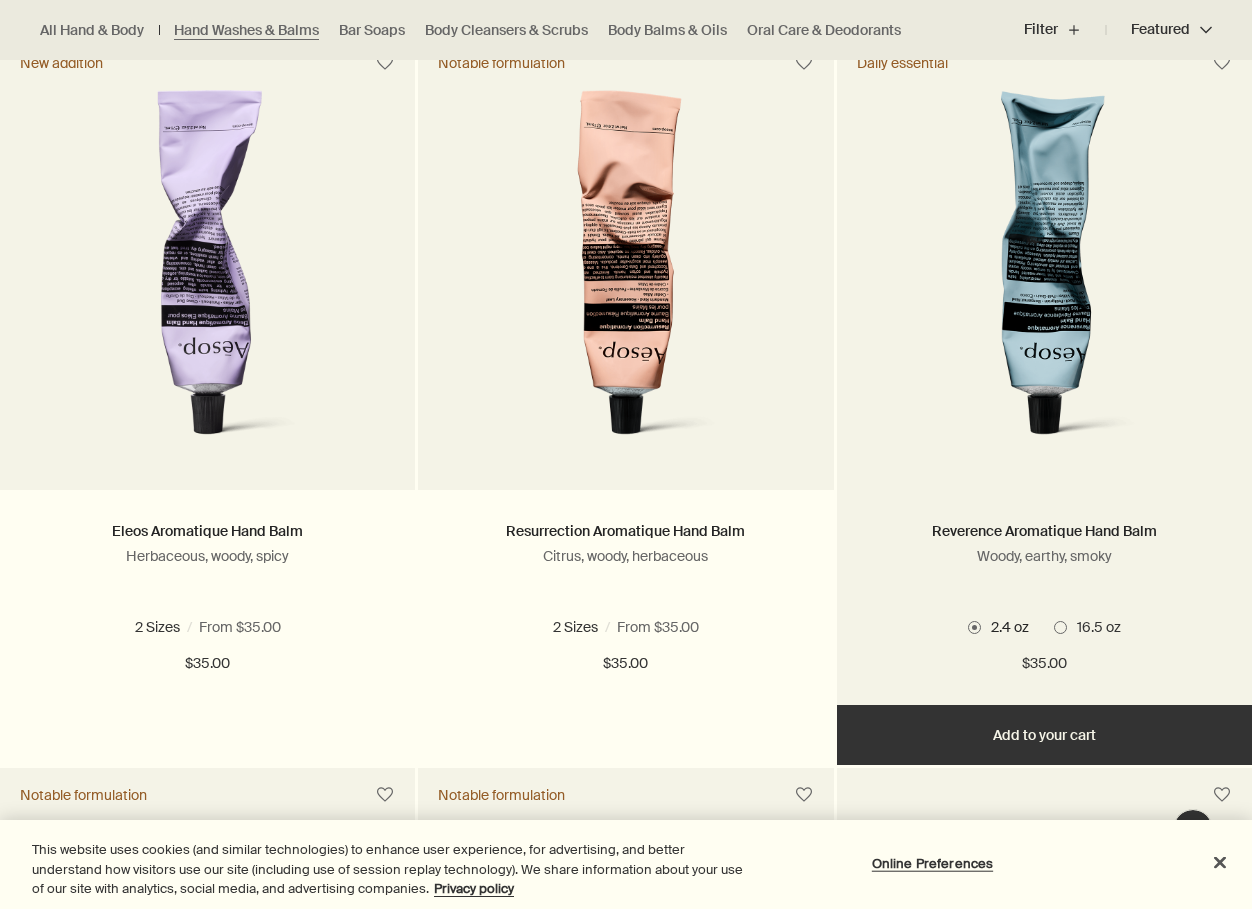 click at bounding box center (1044, 275) 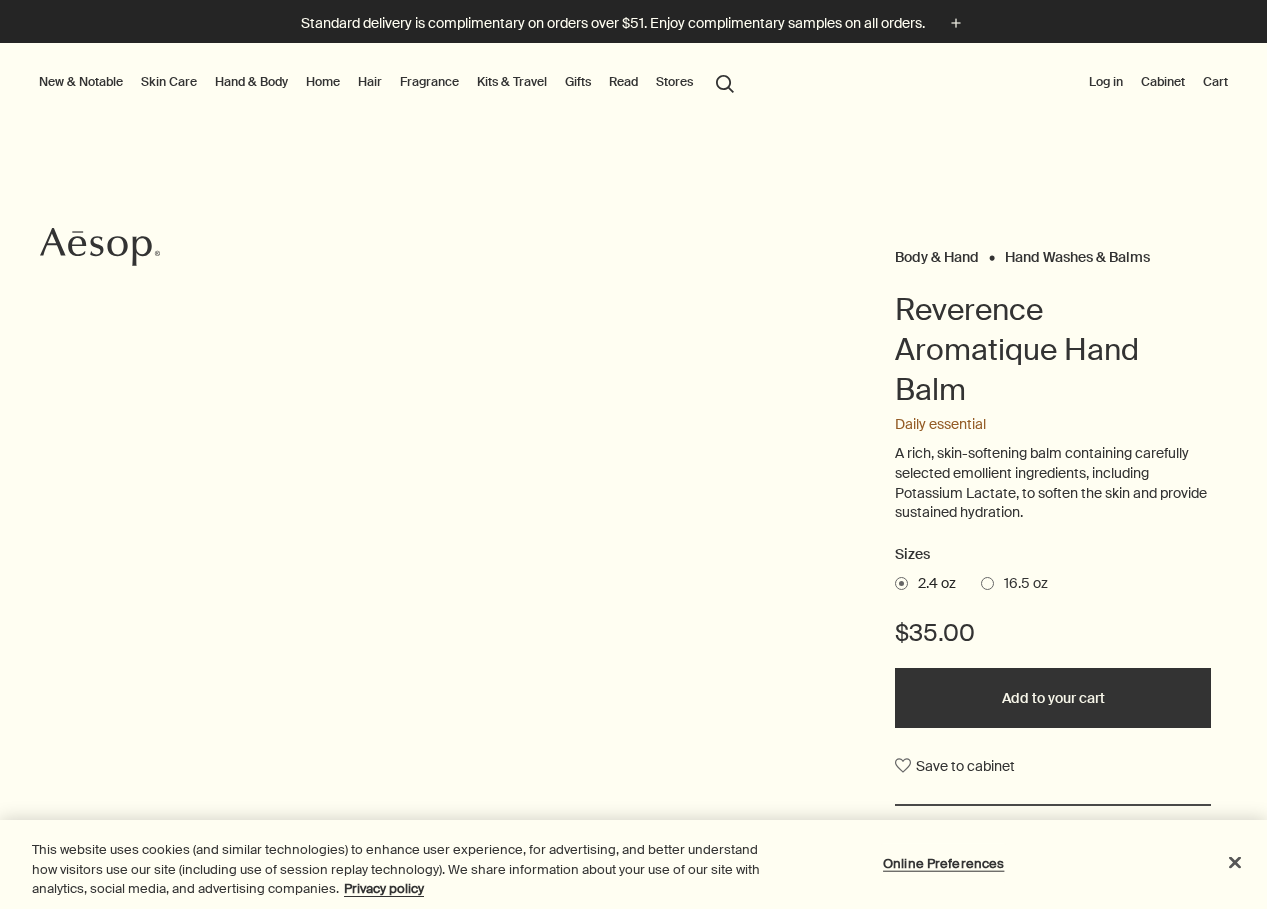 scroll, scrollTop: 0, scrollLeft: 0, axis: both 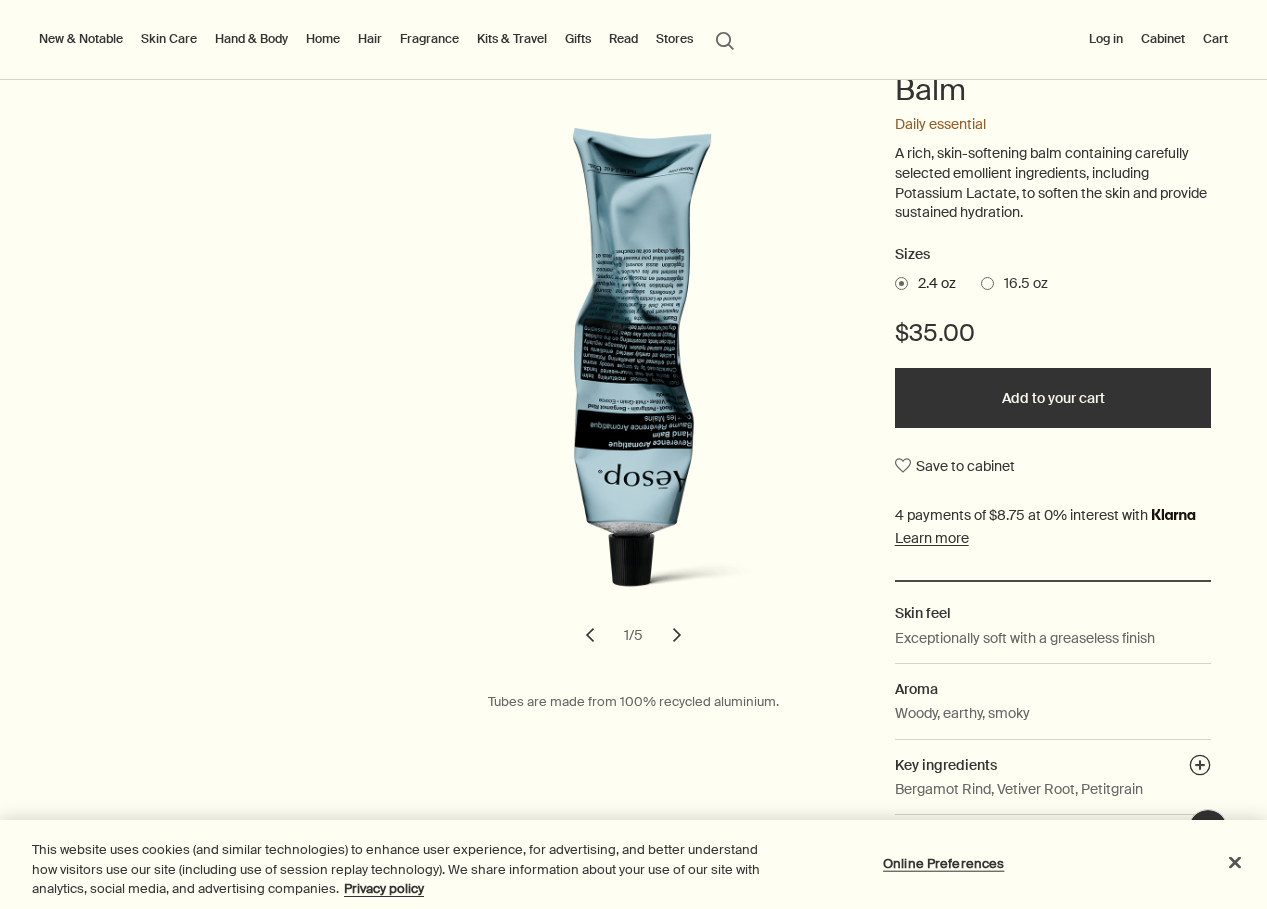 click on "chevron" at bounding box center [677, 635] 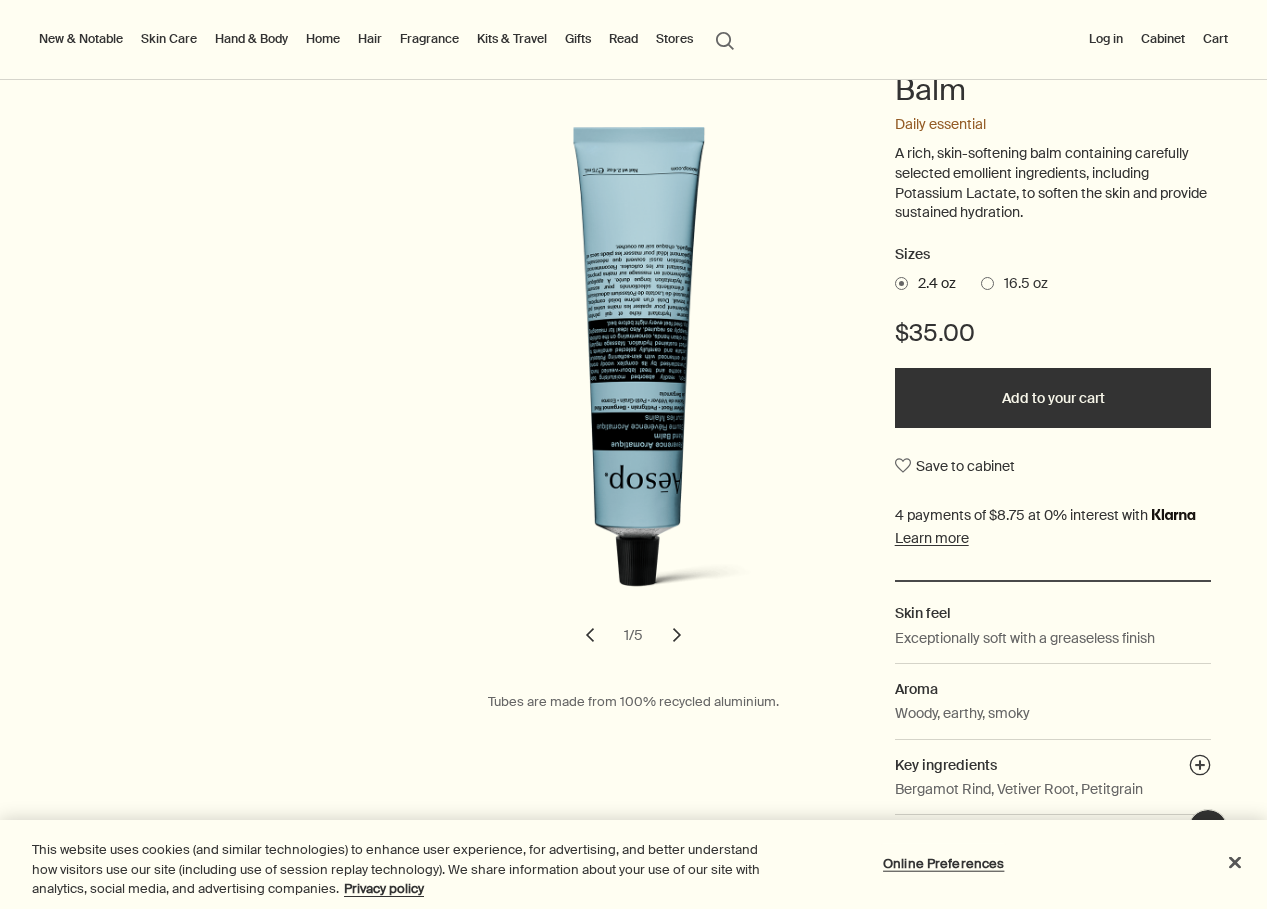 click on "chevron" at bounding box center (677, 635) 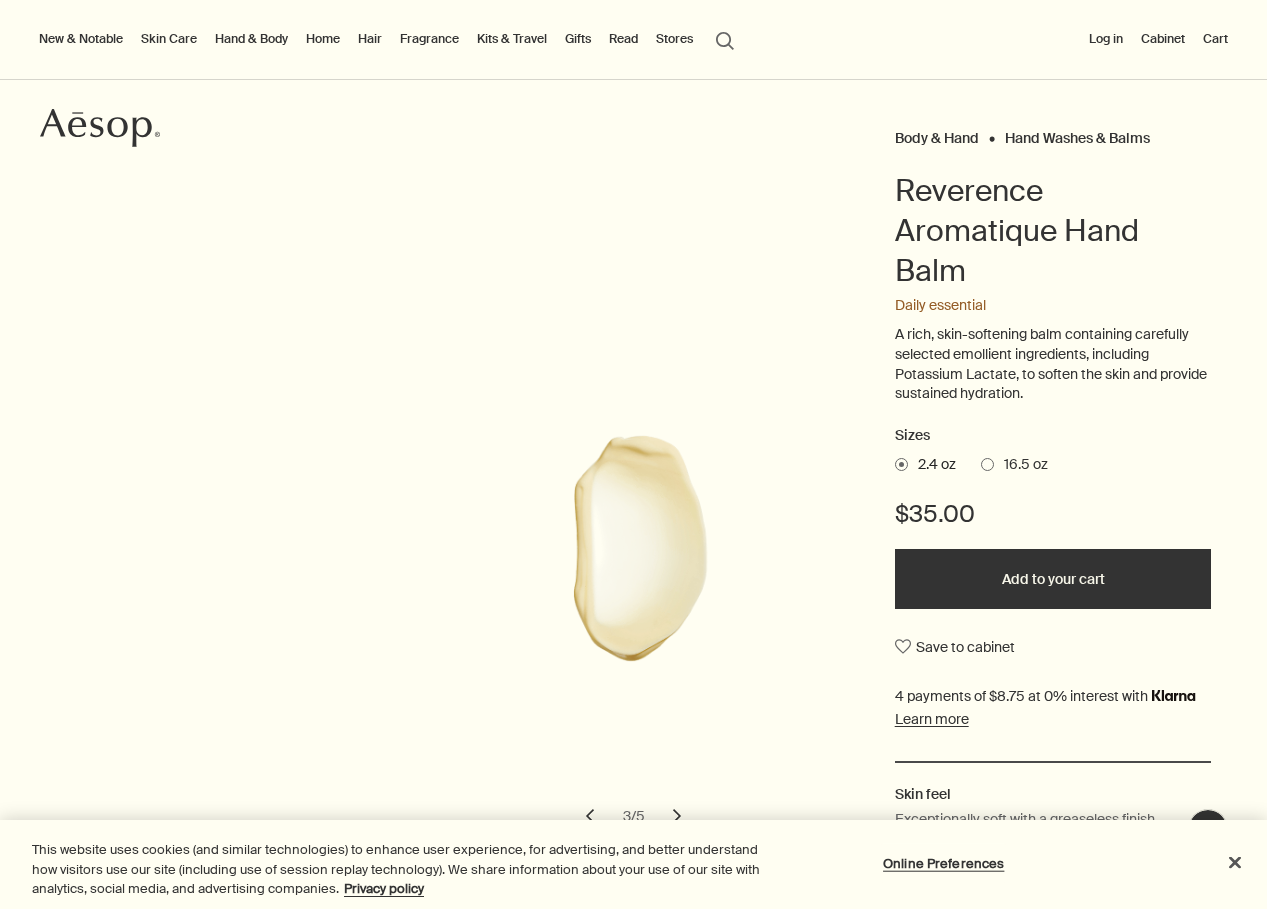 scroll, scrollTop: 100, scrollLeft: 0, axis: vertical 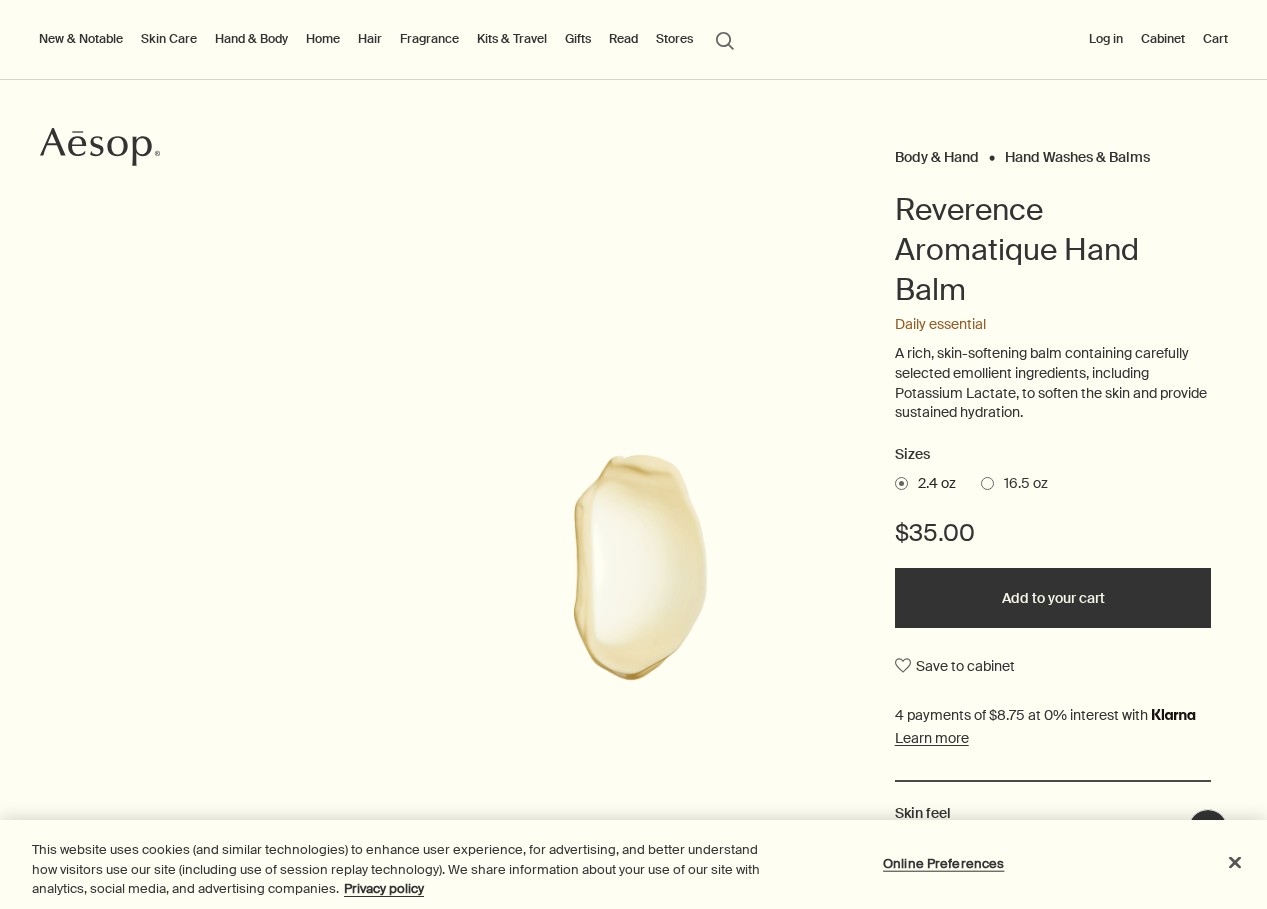 click at bounding box center [987, 483] 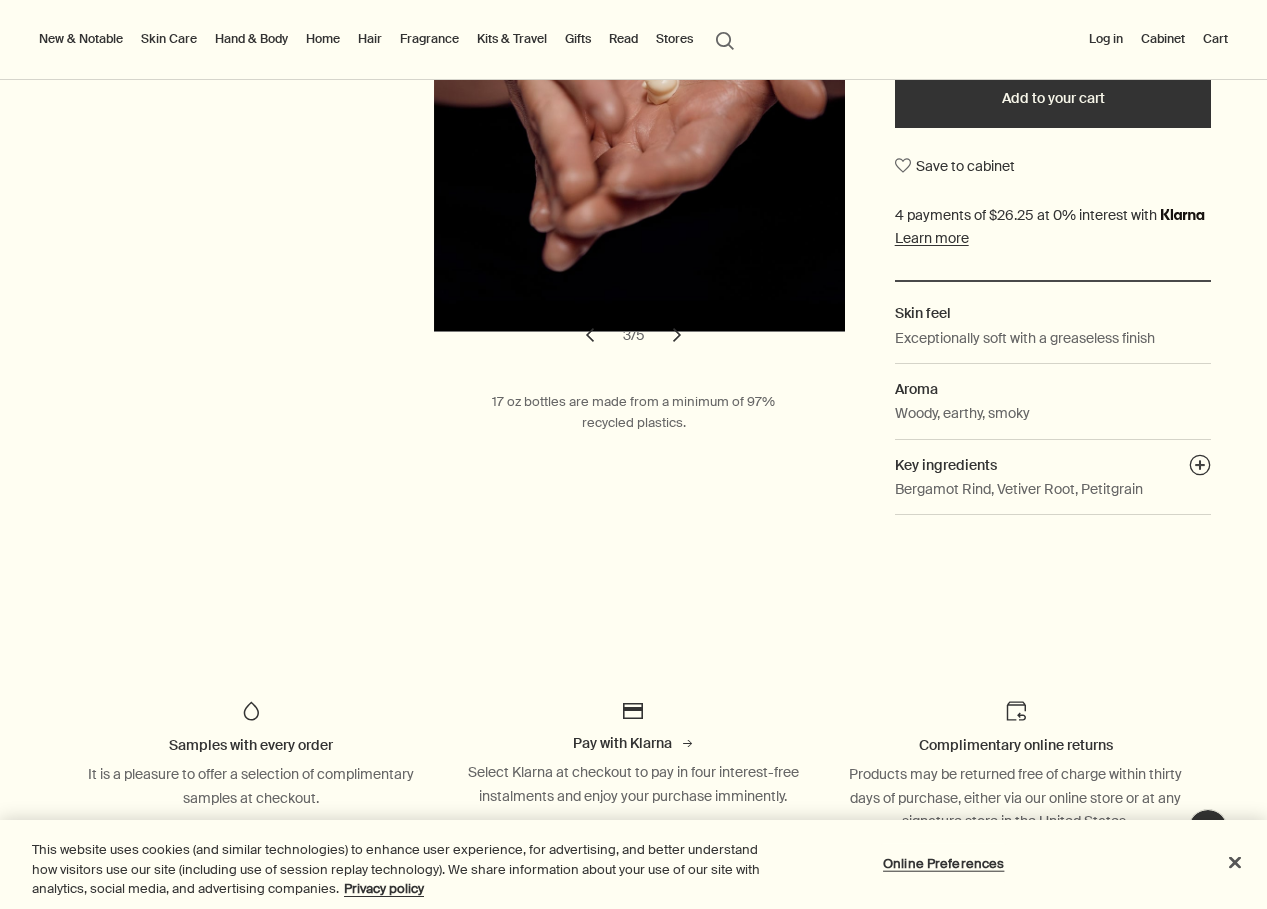 scroll, scrollTop: 0, scrollLeft: 0, axis: both 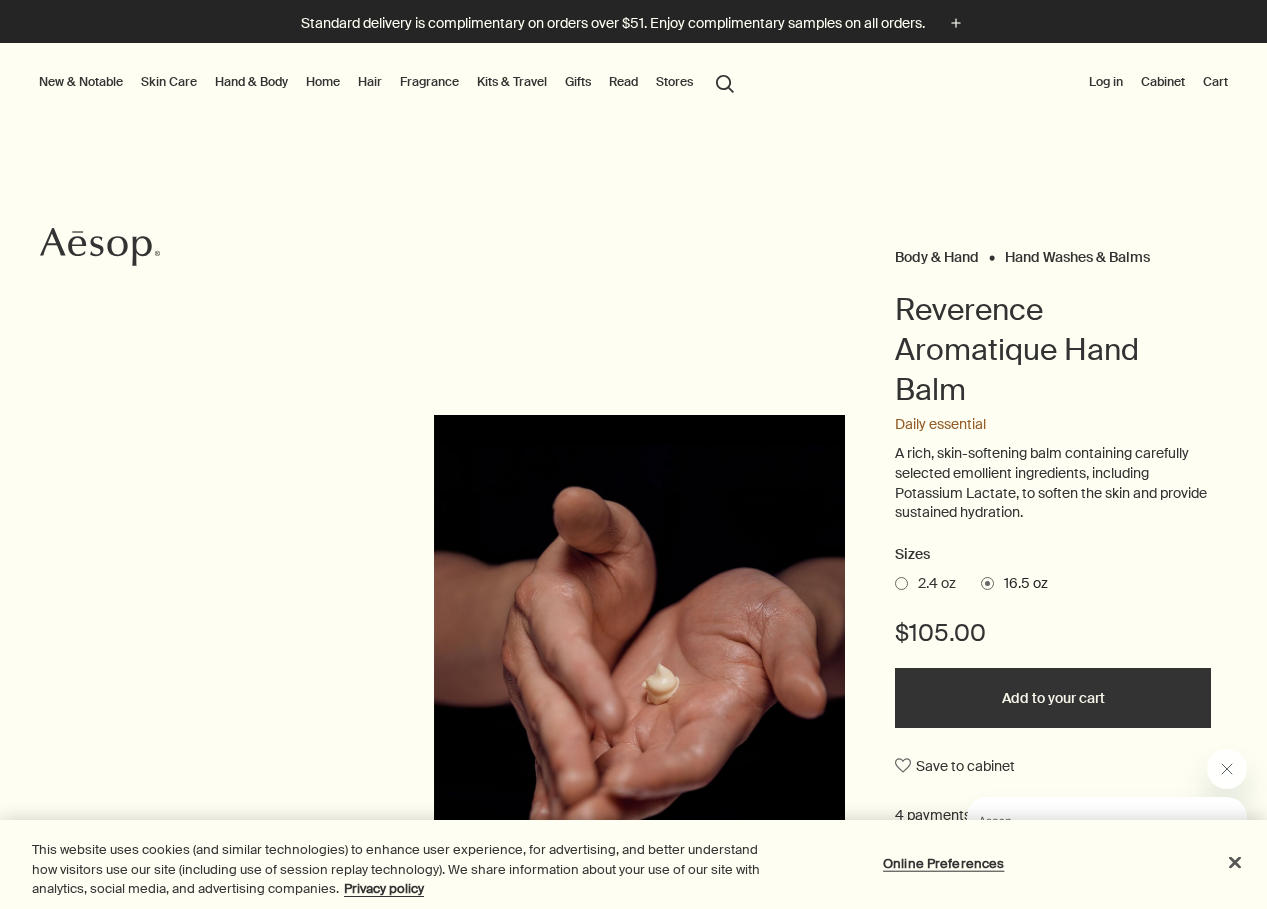 click on "search Search" at bounding box center [725, 82] 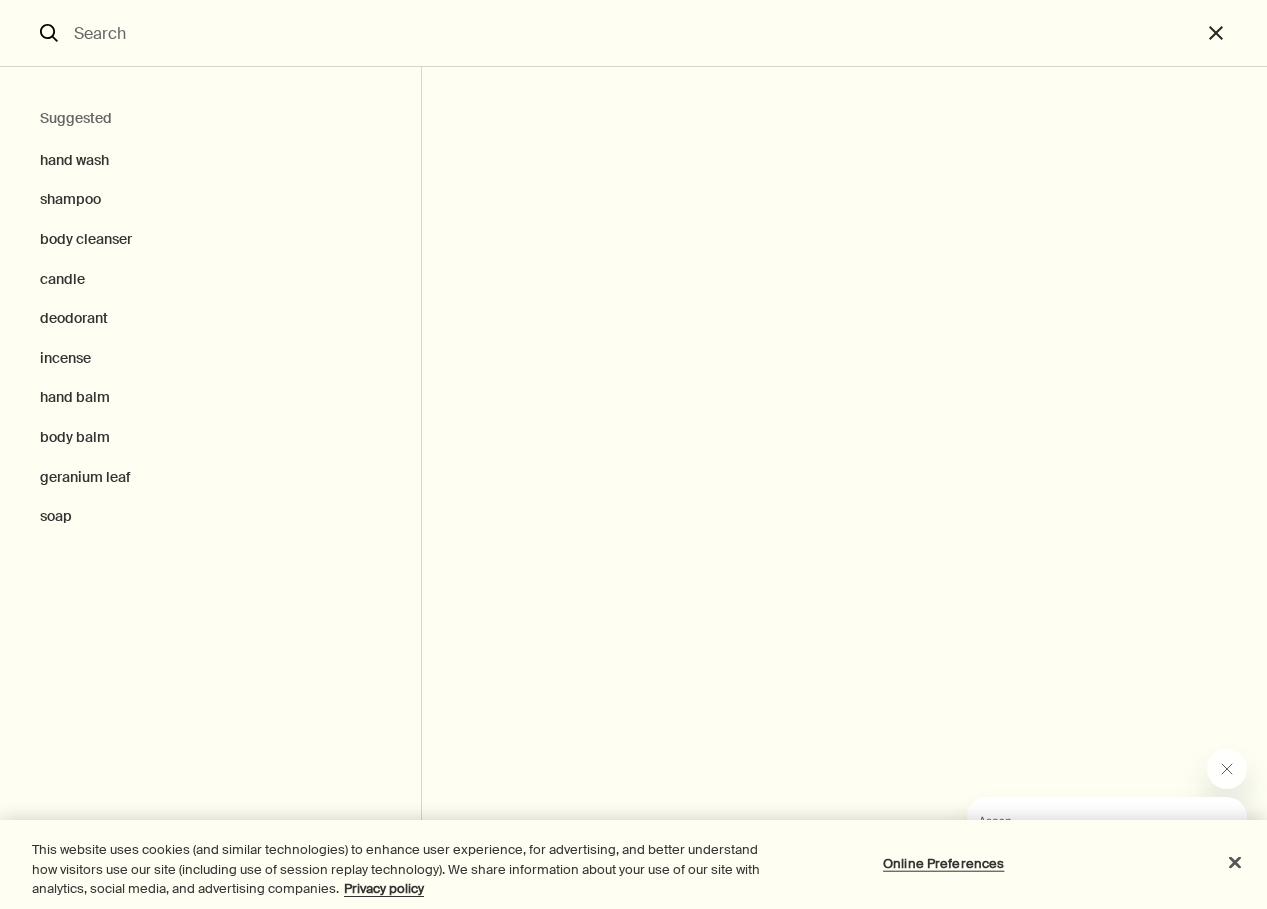 click at bounding box center (633, 33) 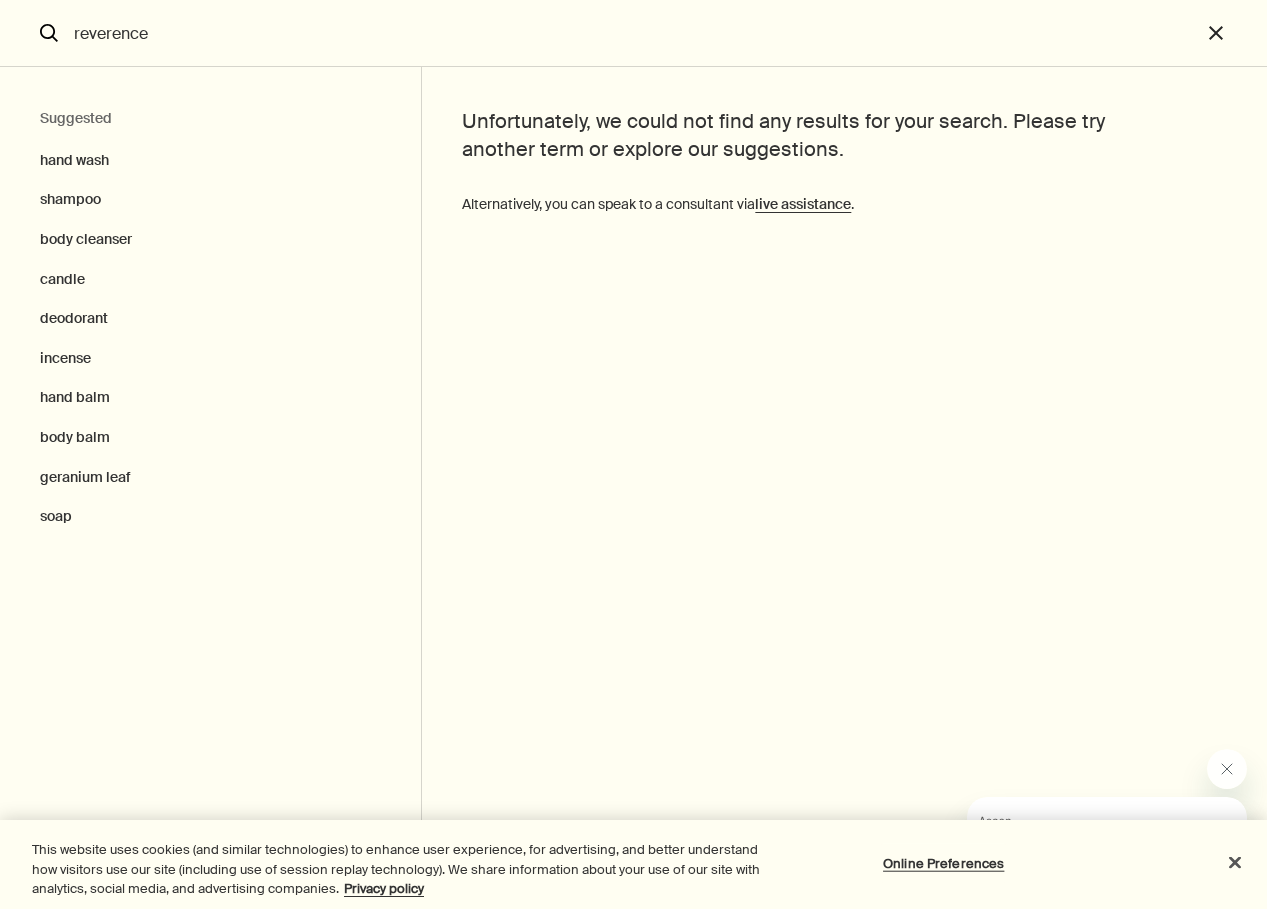 type on "reverence" 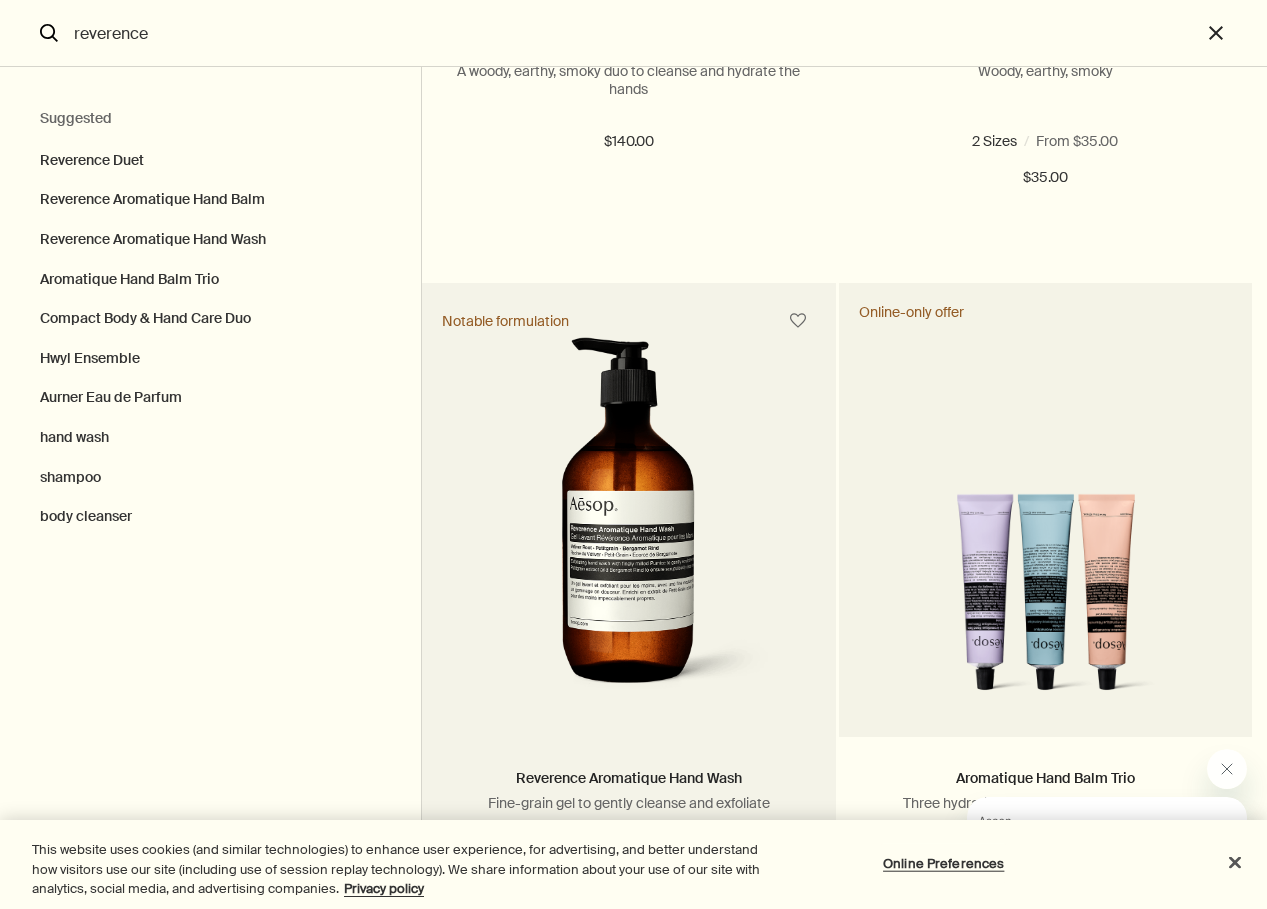 scroll, scrollTop: 0, scrollLeft: 0, axis: both 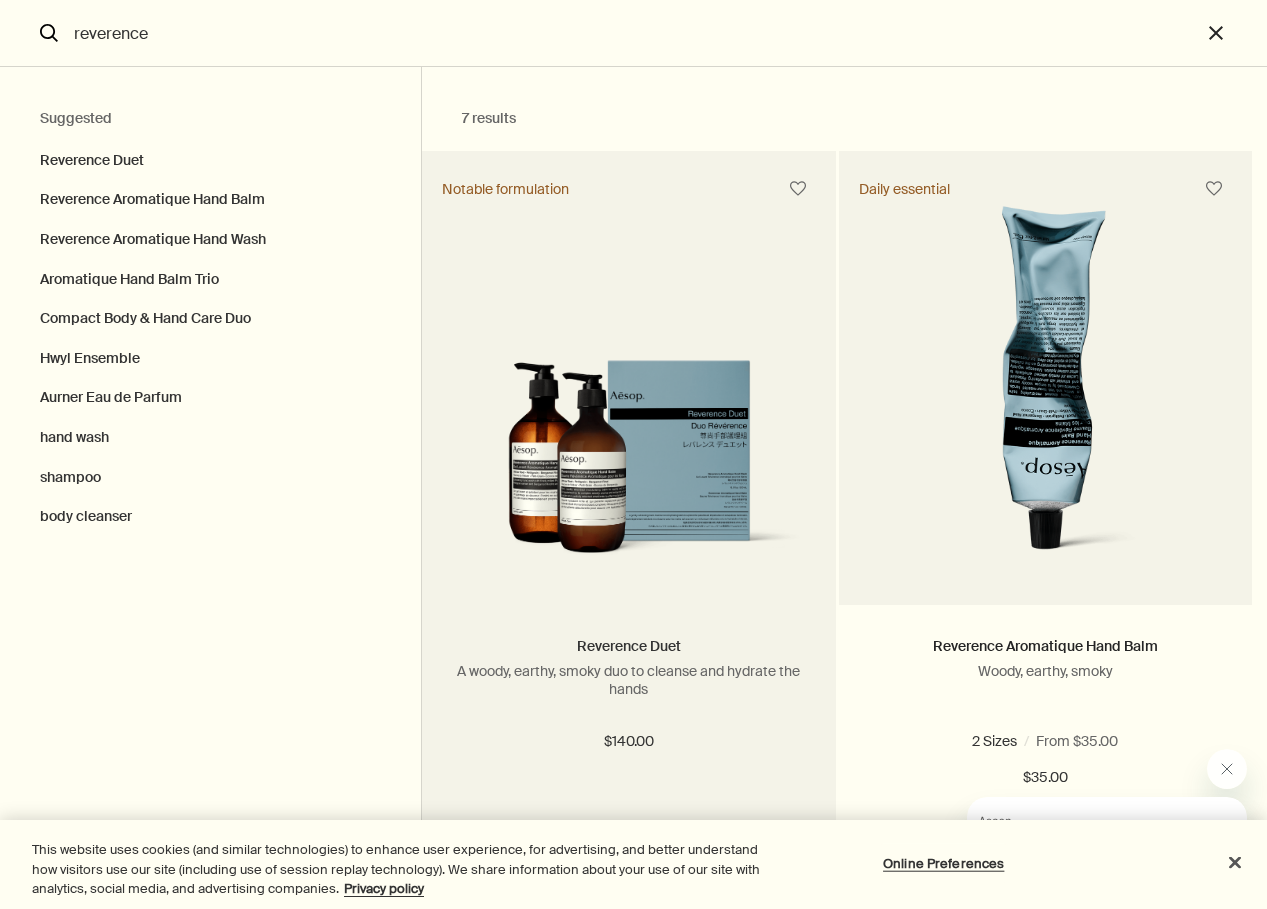 click on "Reverence Duet" at bounding box center (629, 646) 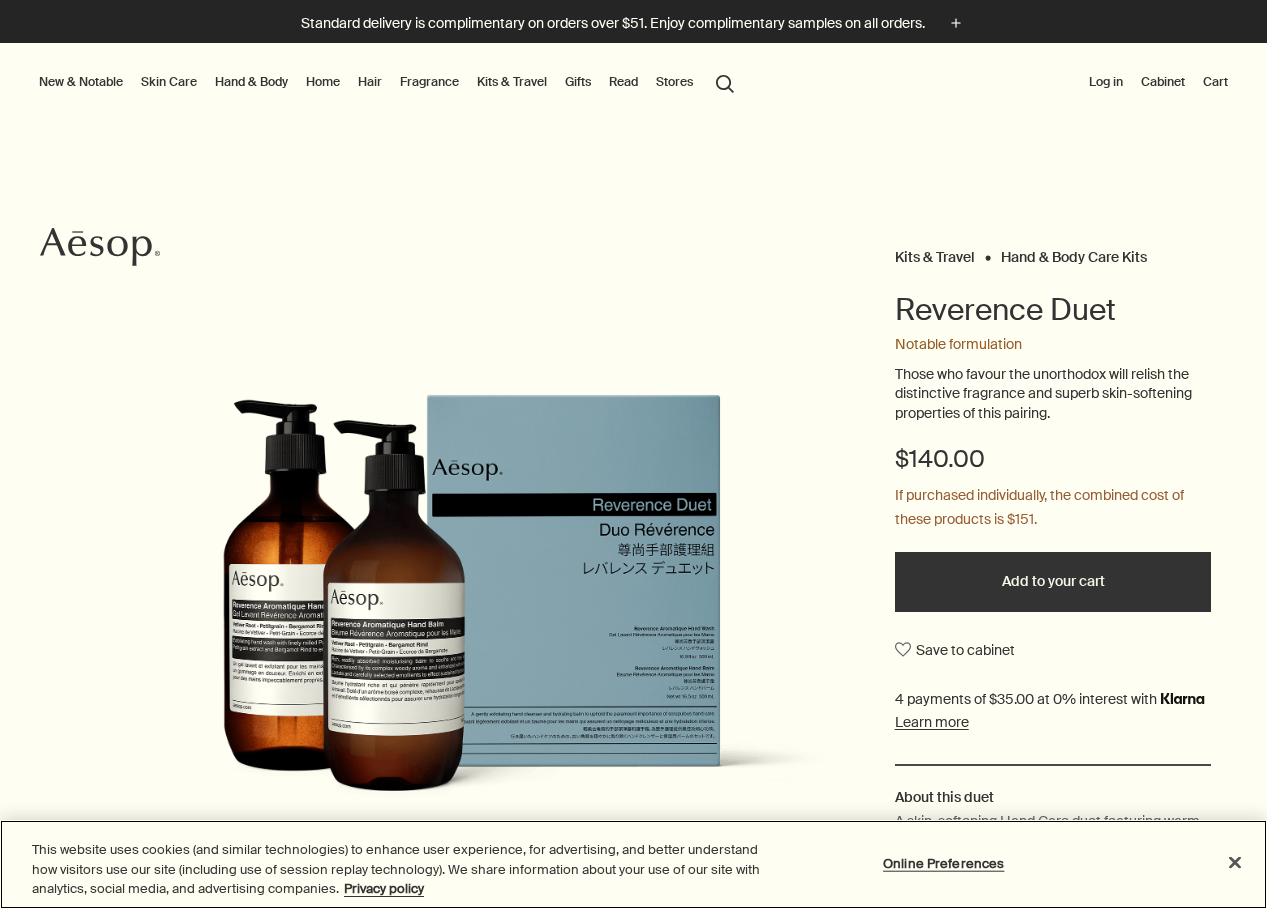 scroll, scrollTop: 0, scrollLeft: 0, axis: both 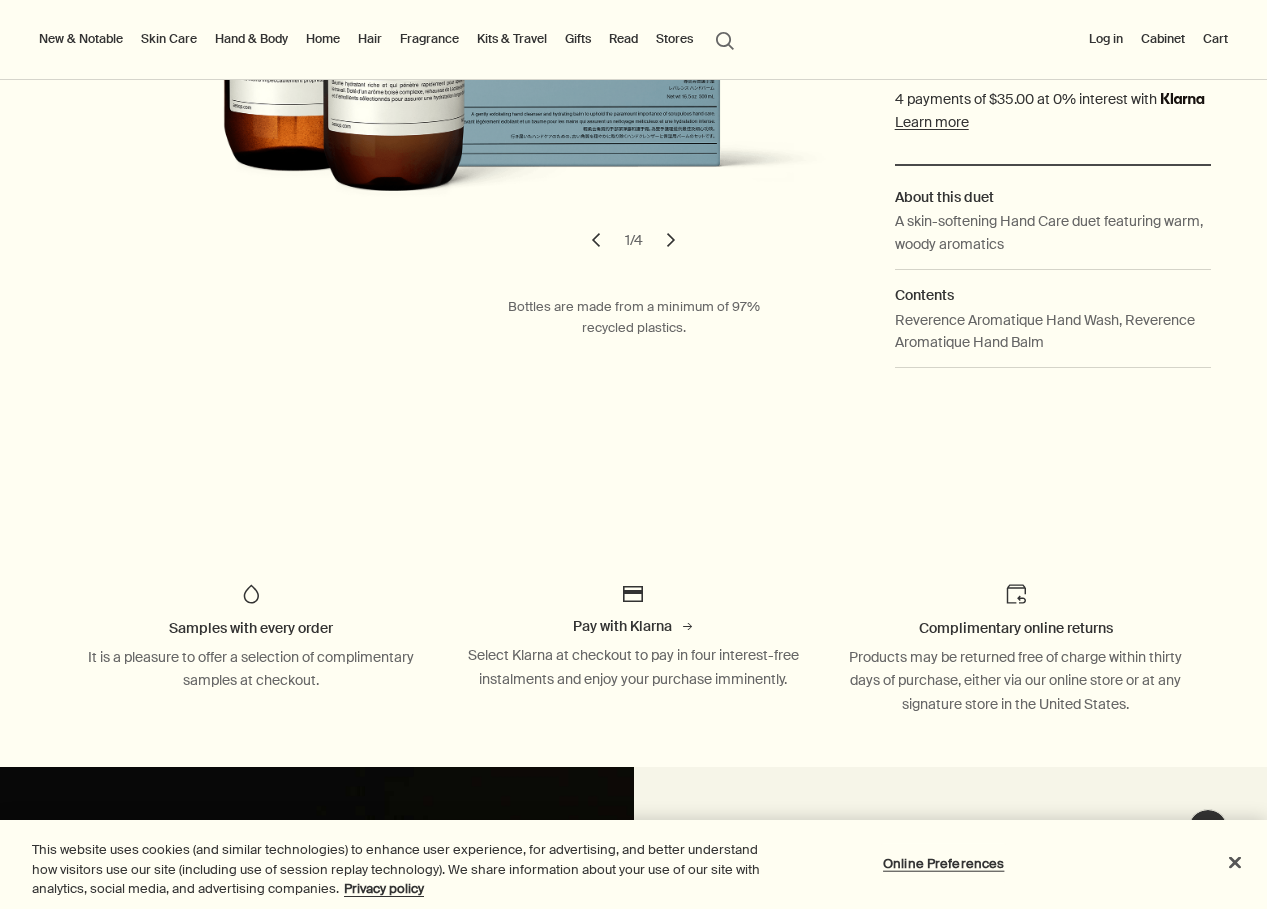 click on "chevron" at bounding box center (671, 240) 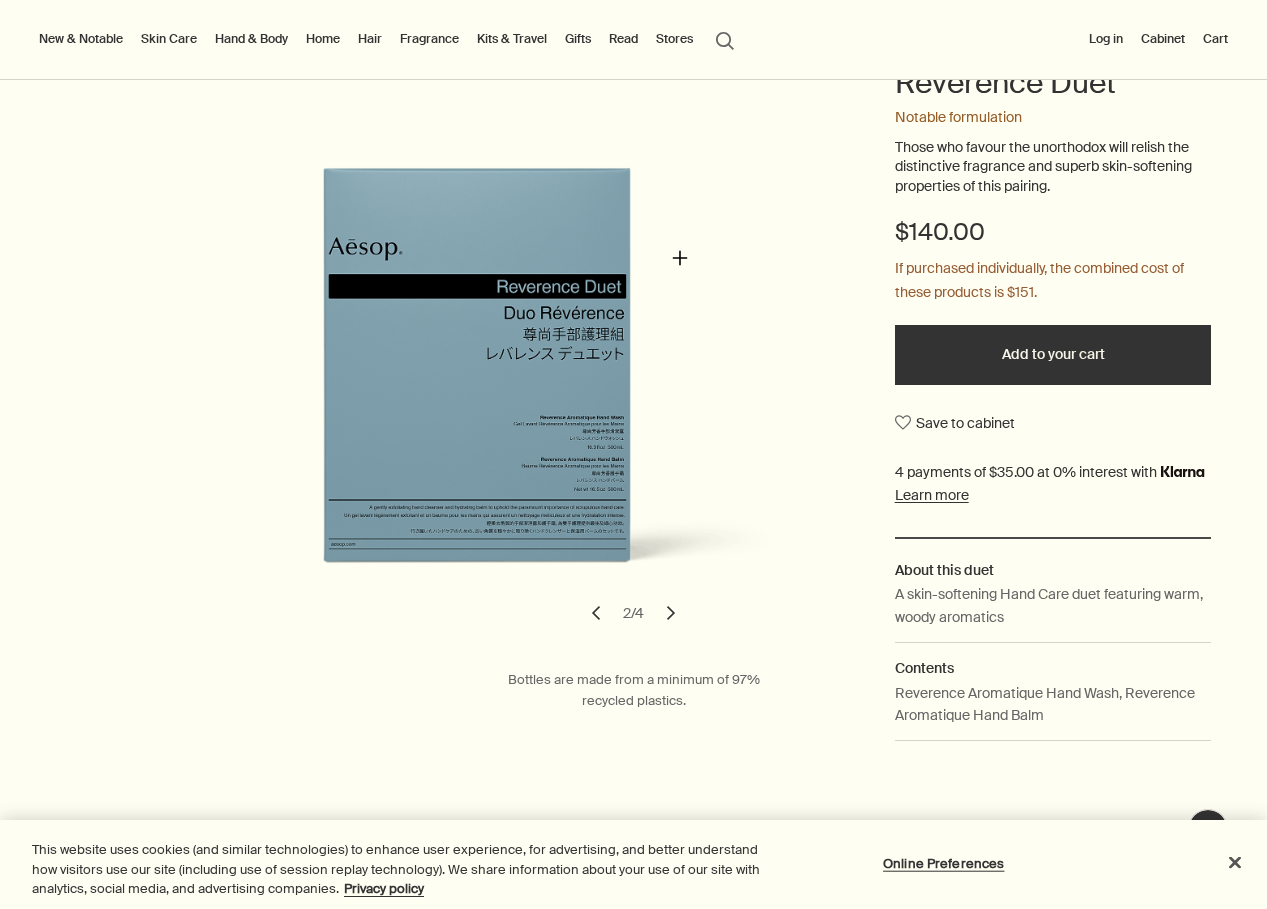 scroll, scrollTop: 200, scrollLeft: 0, axis: vertical 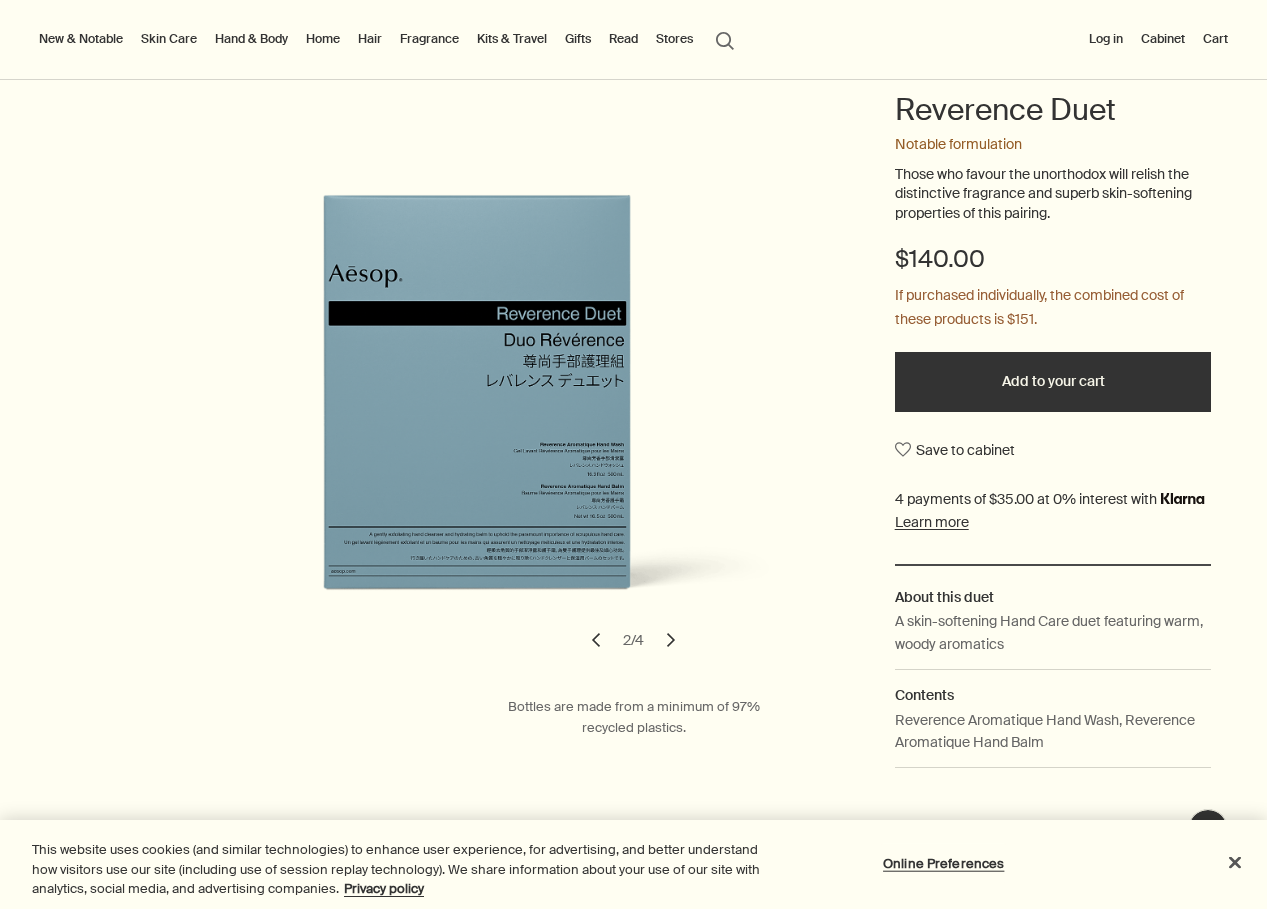 click on "chevron" at bounding box center [671, 640] 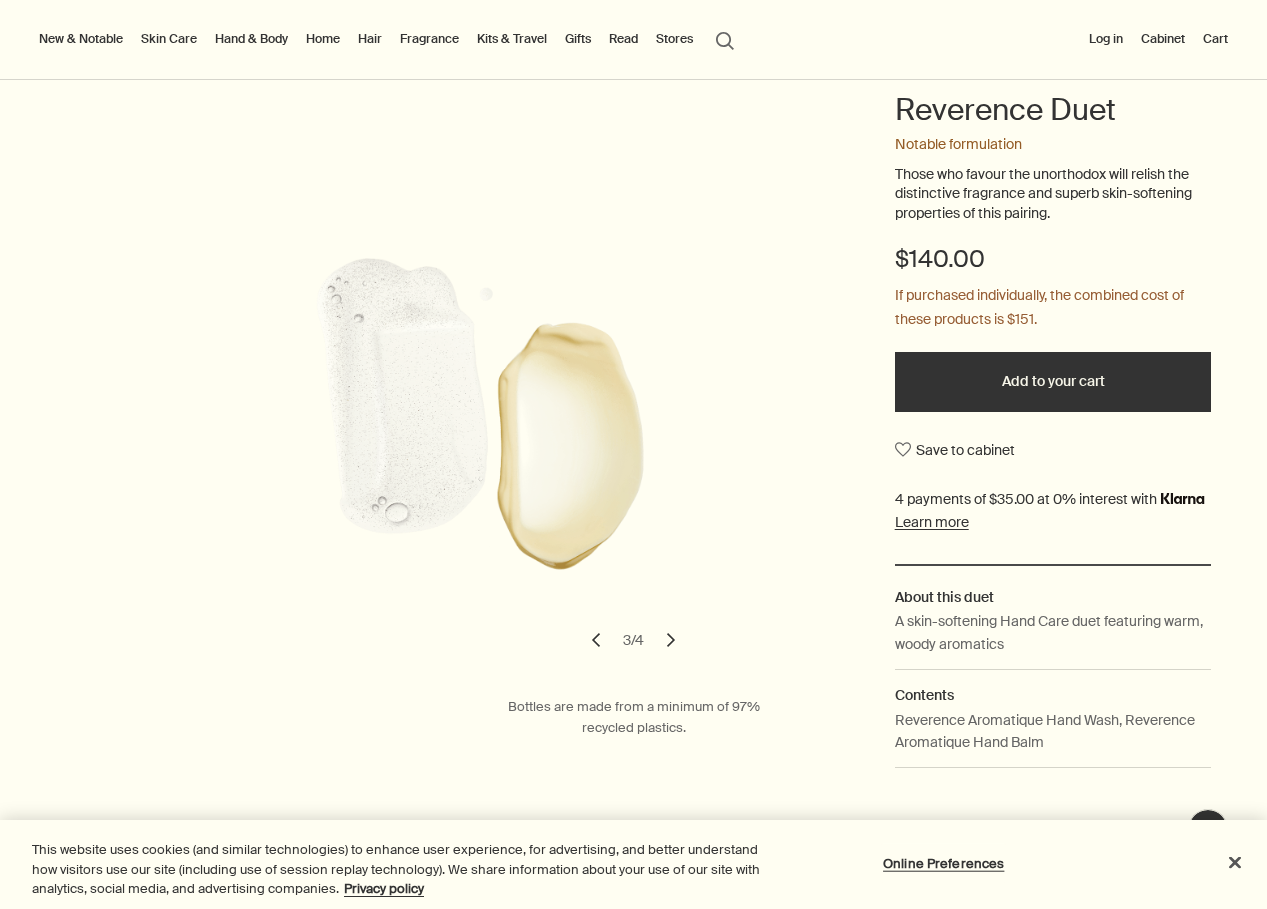 click on "chevron" at bounding box center (671, 640) 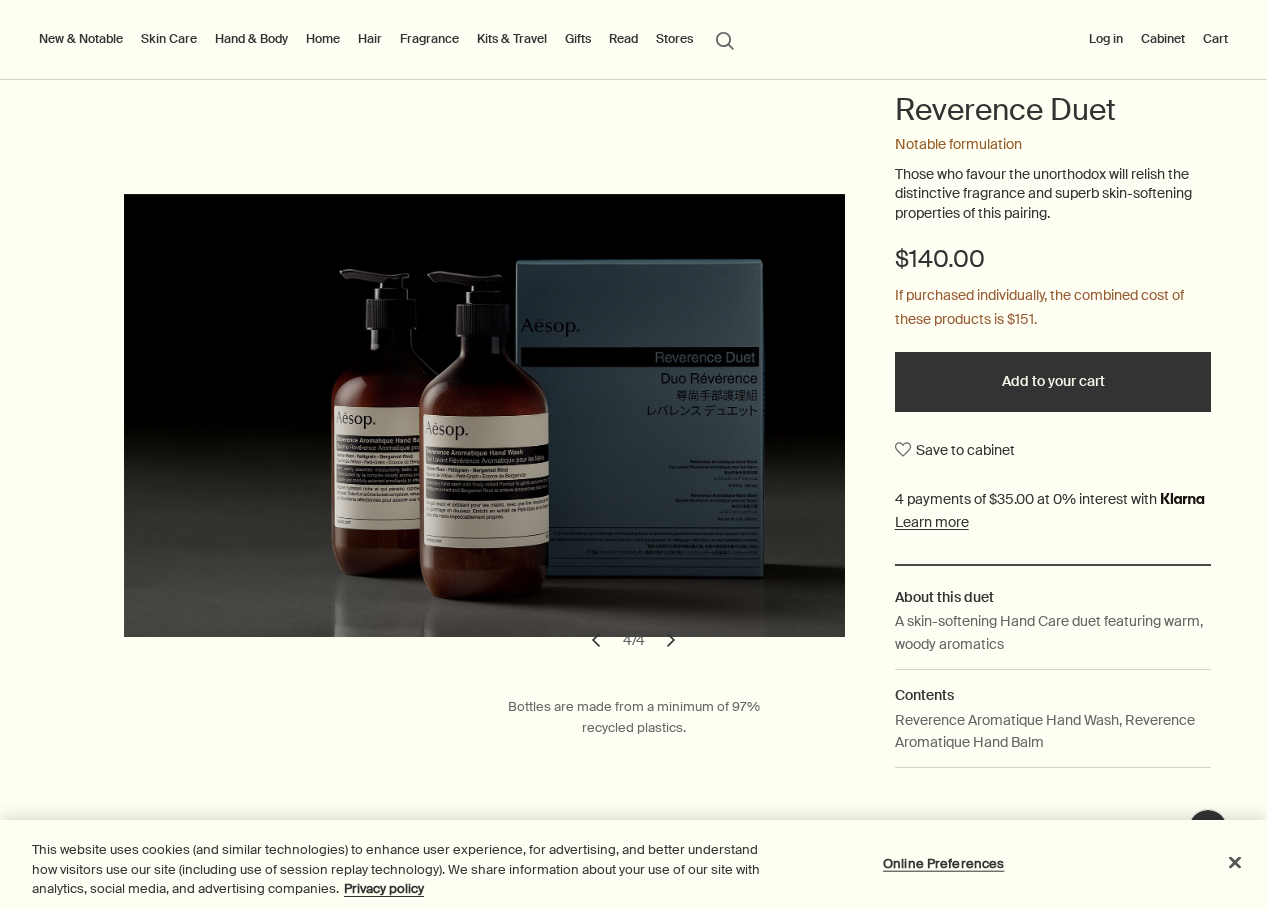 click on "chevron" at bounding box center [671, 640] 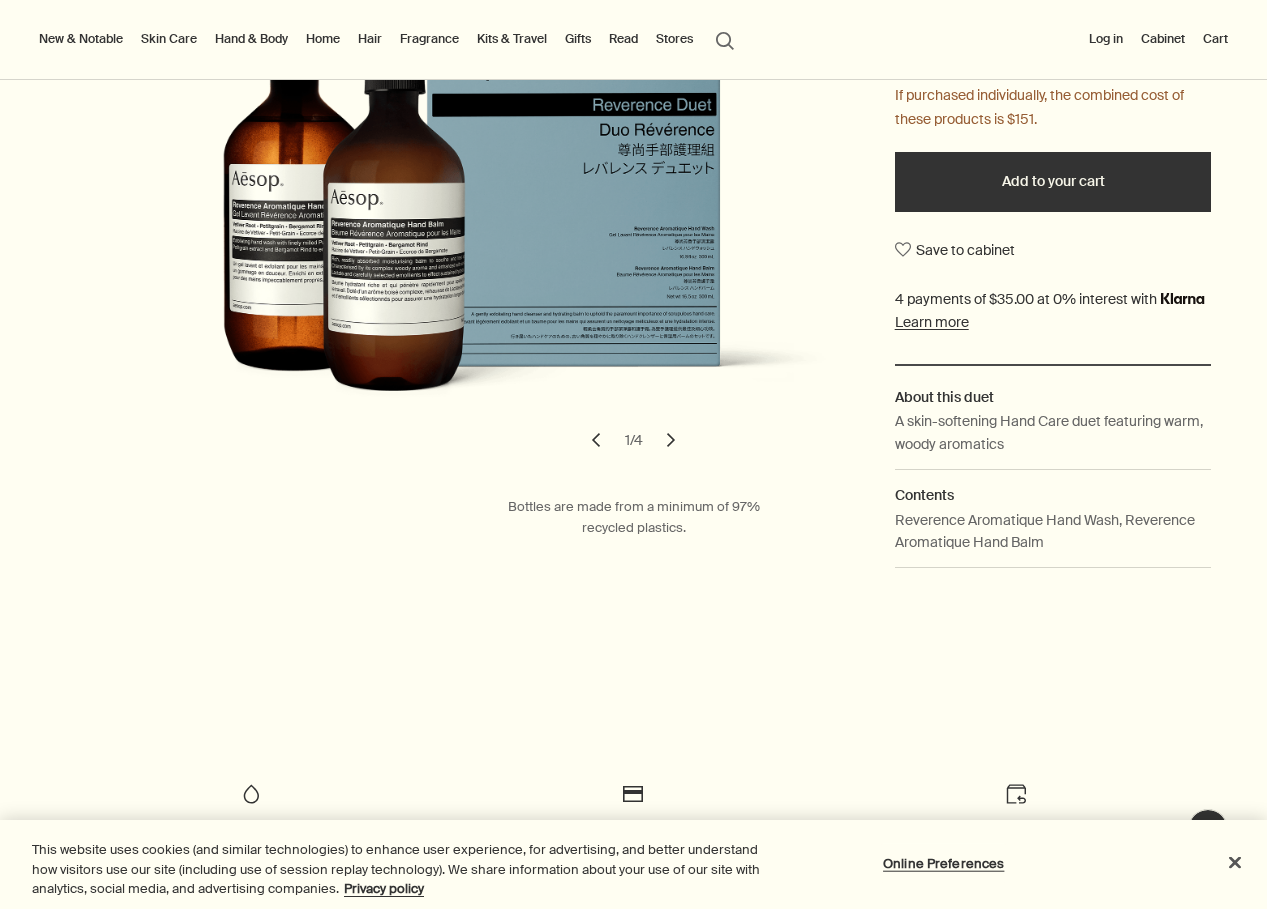 scroll, scrollTop: 0, scrollLeft: 0, axis: both 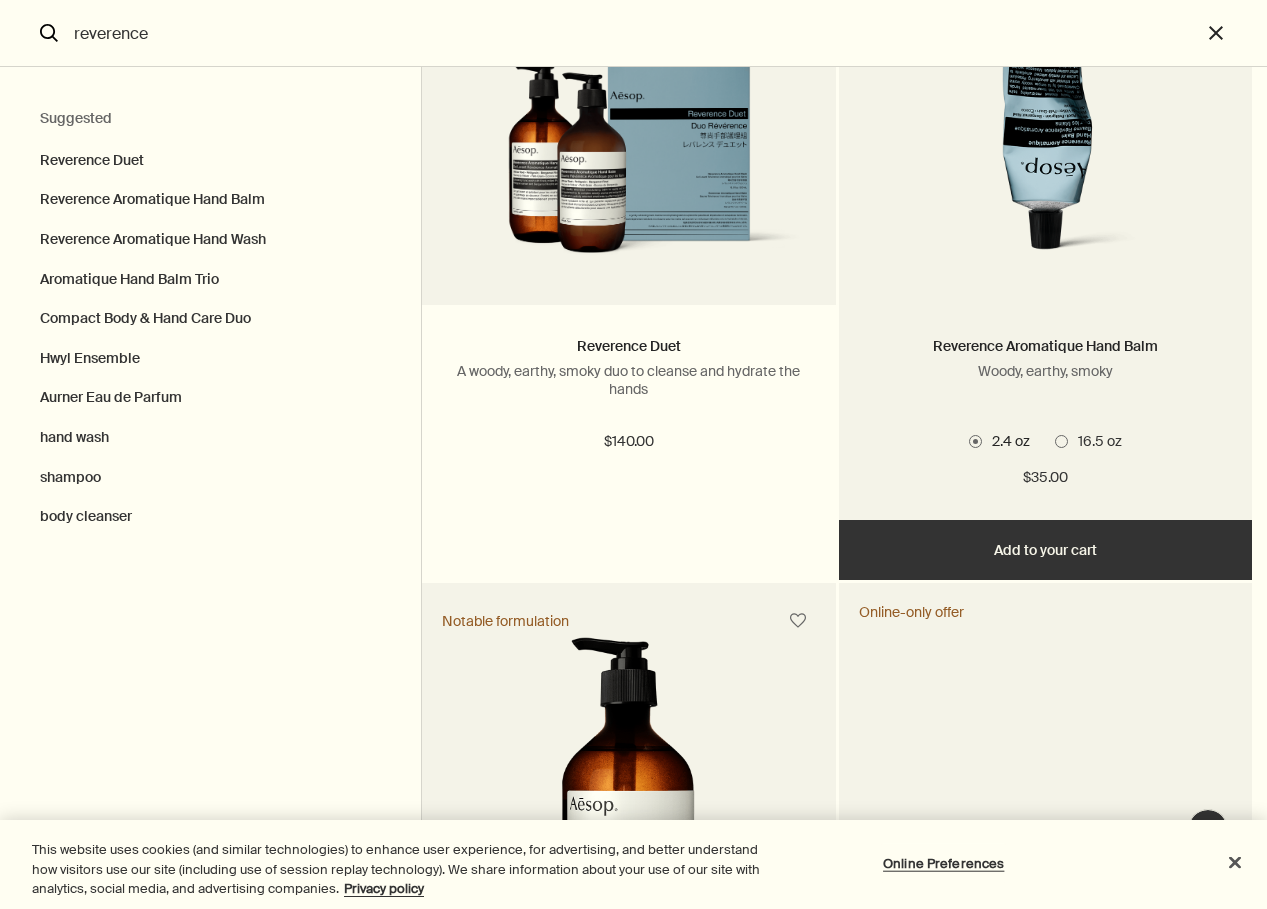 click at bounding box center (1061, 441) 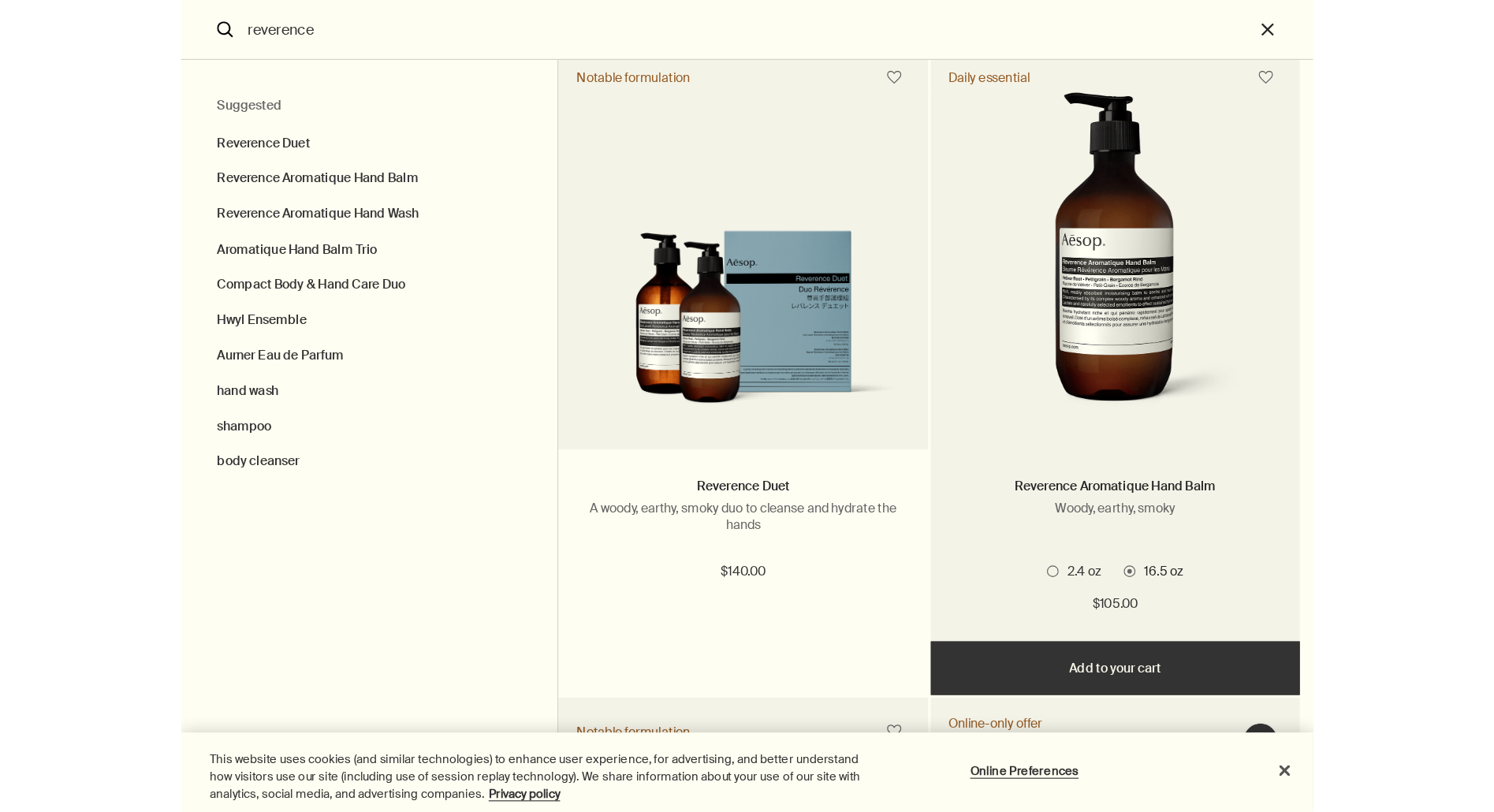 scroll, scrollTop: 79, scrollLeft: 0, axis: vertical 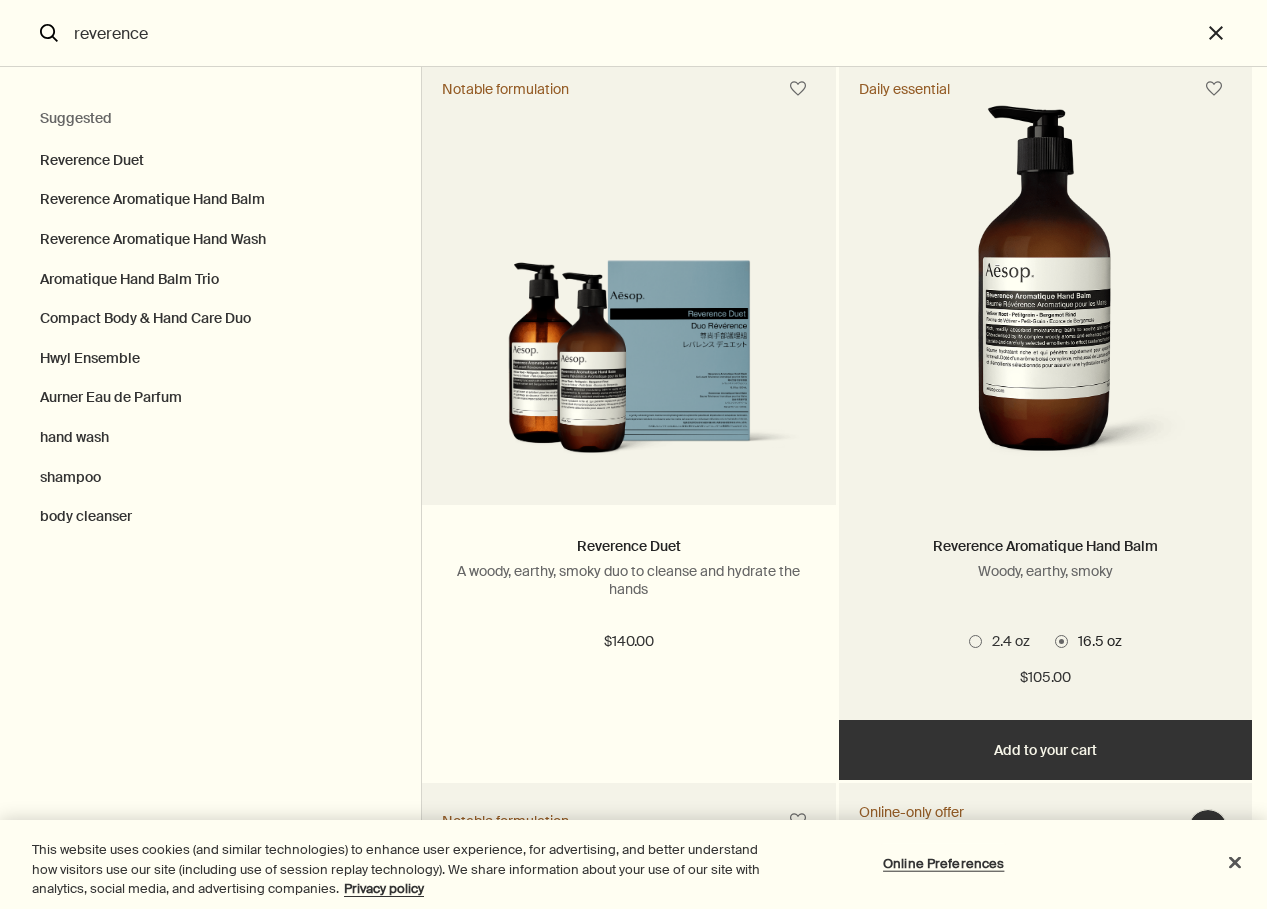 click at bounding box center [975, 641] 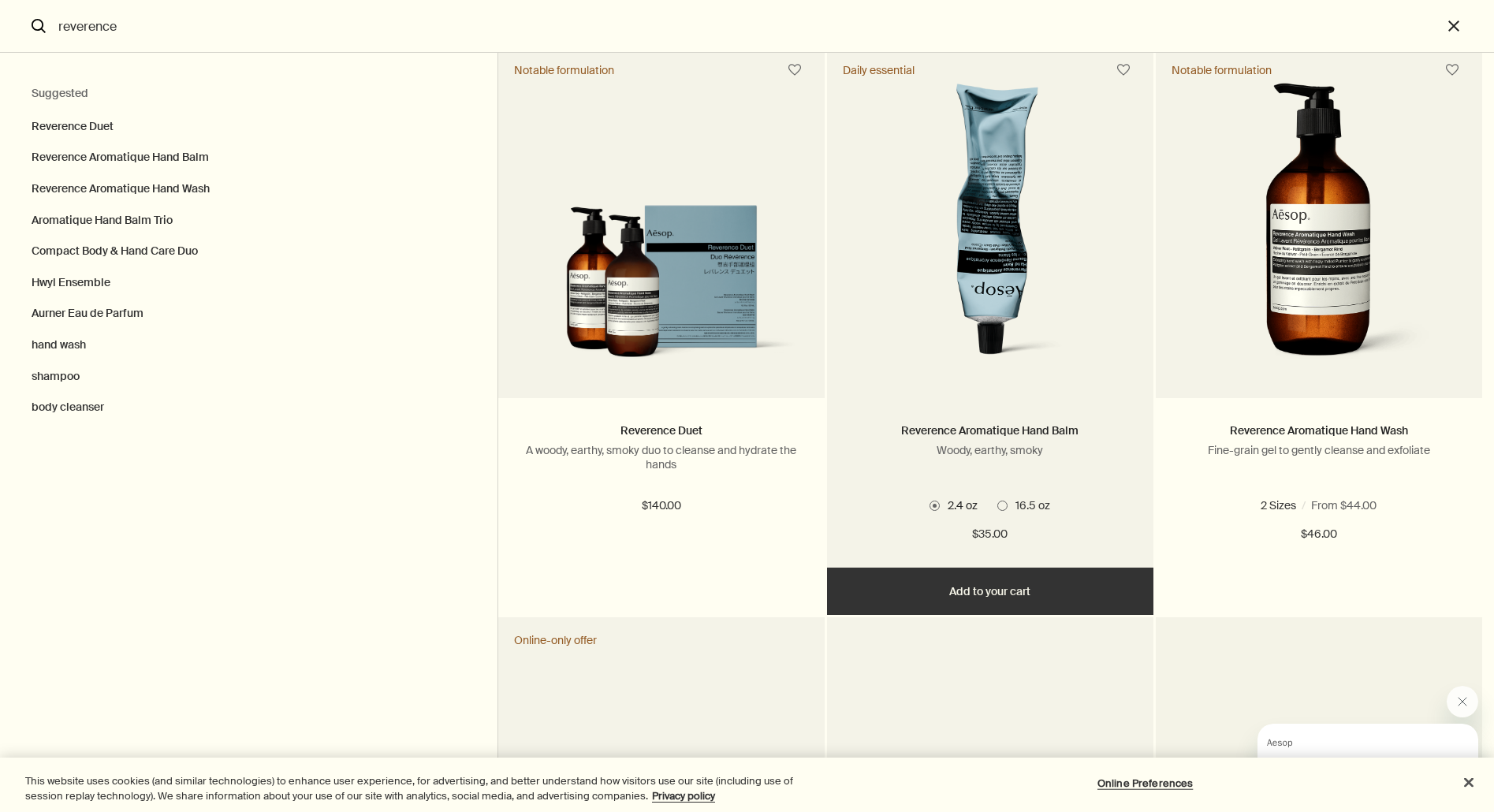 scroll, scrollTop: 0, scrollLeft: 0, axis: both 